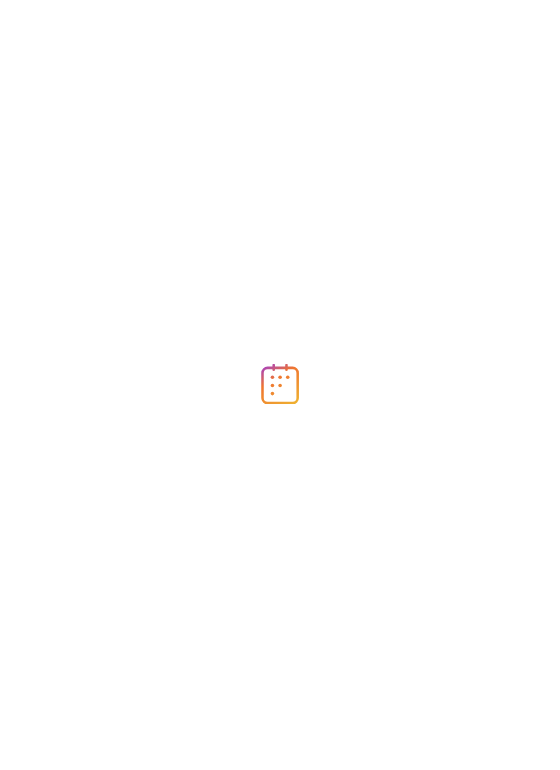 scroll, scrollTop: 0, scrollLeft: 0, axis: both 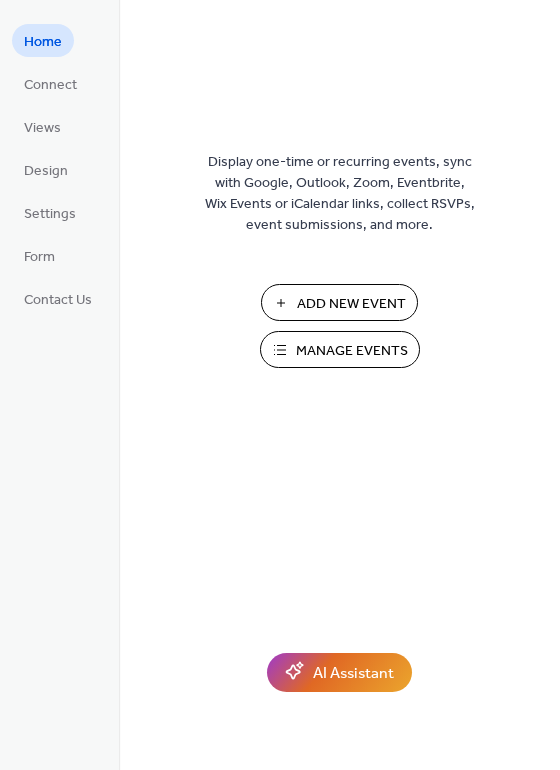 click on "Add New Event" at bounding box center [351, 304] 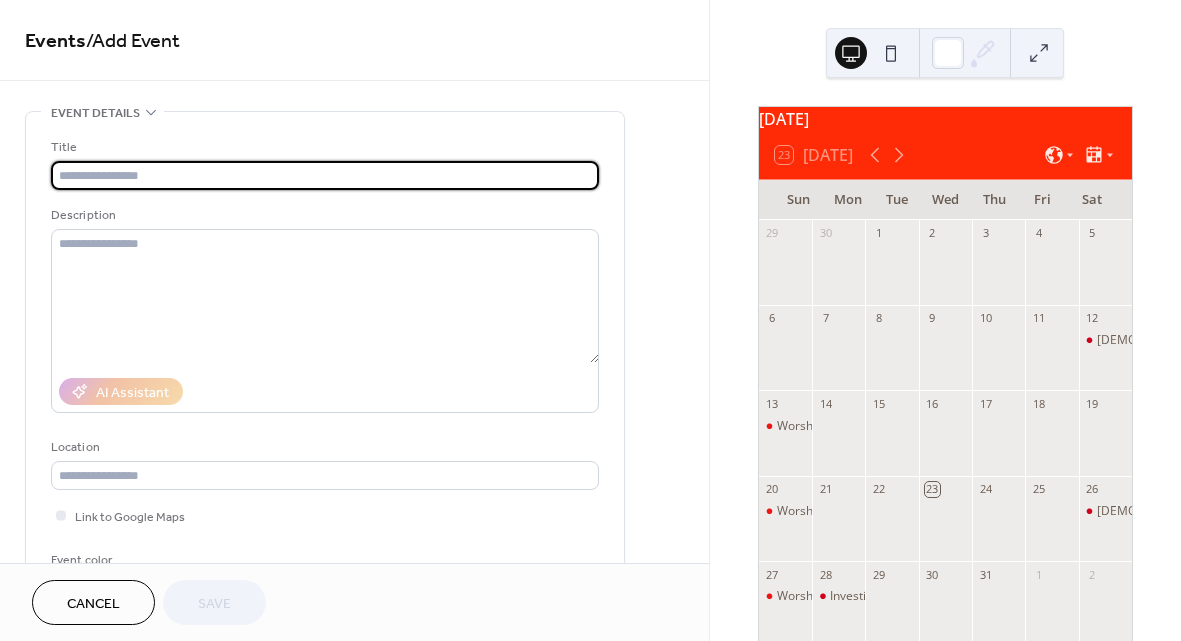 scroll, scrollTop: 0, scrollLeft: 0, axis: both 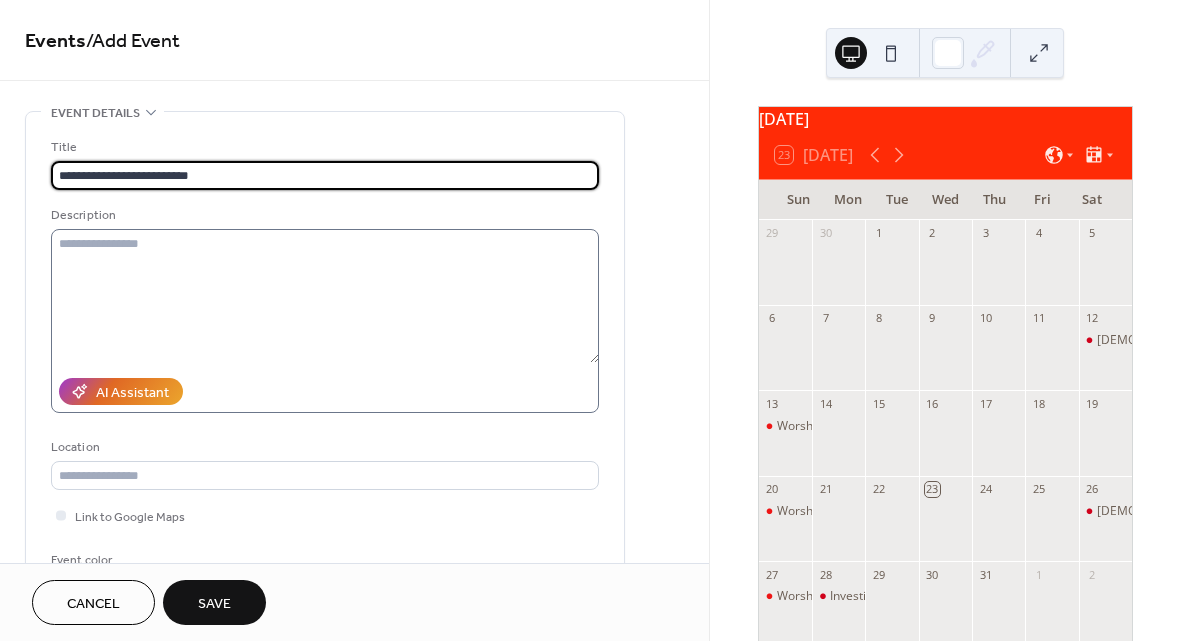 type on "**********" 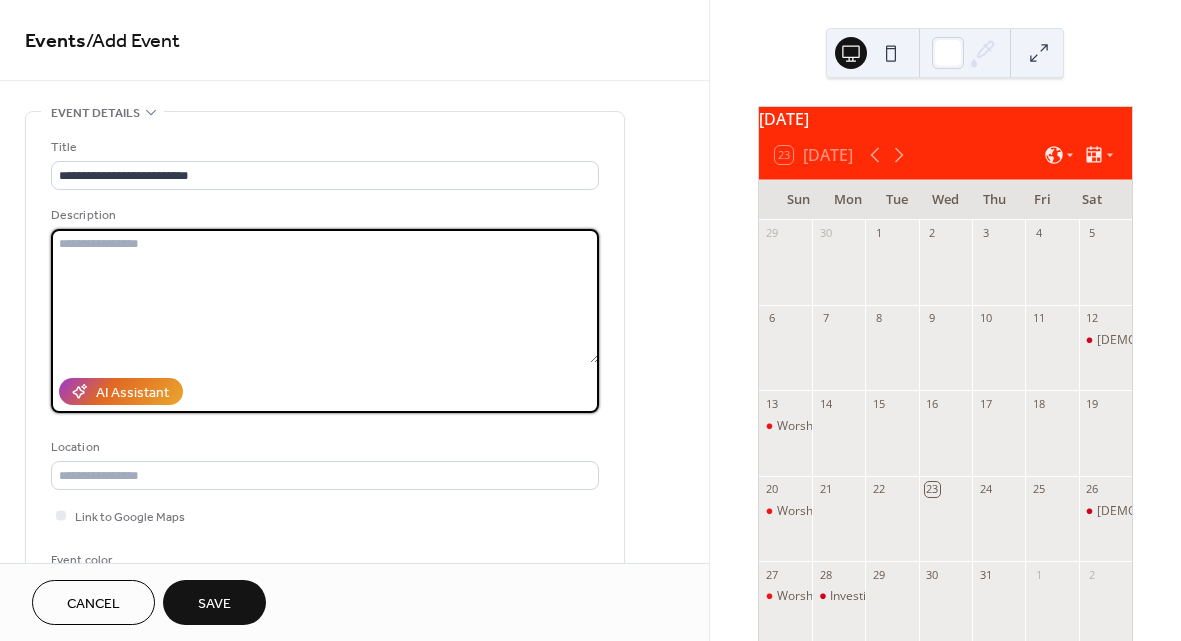 click at bounding box center (325, 296) 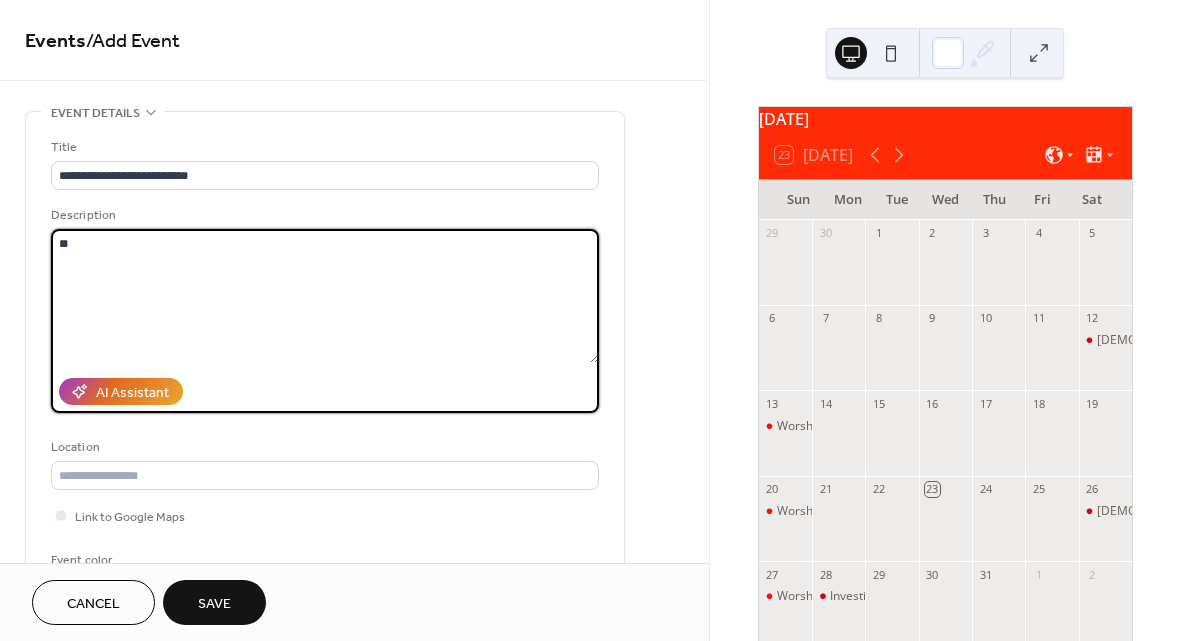 type on "*" 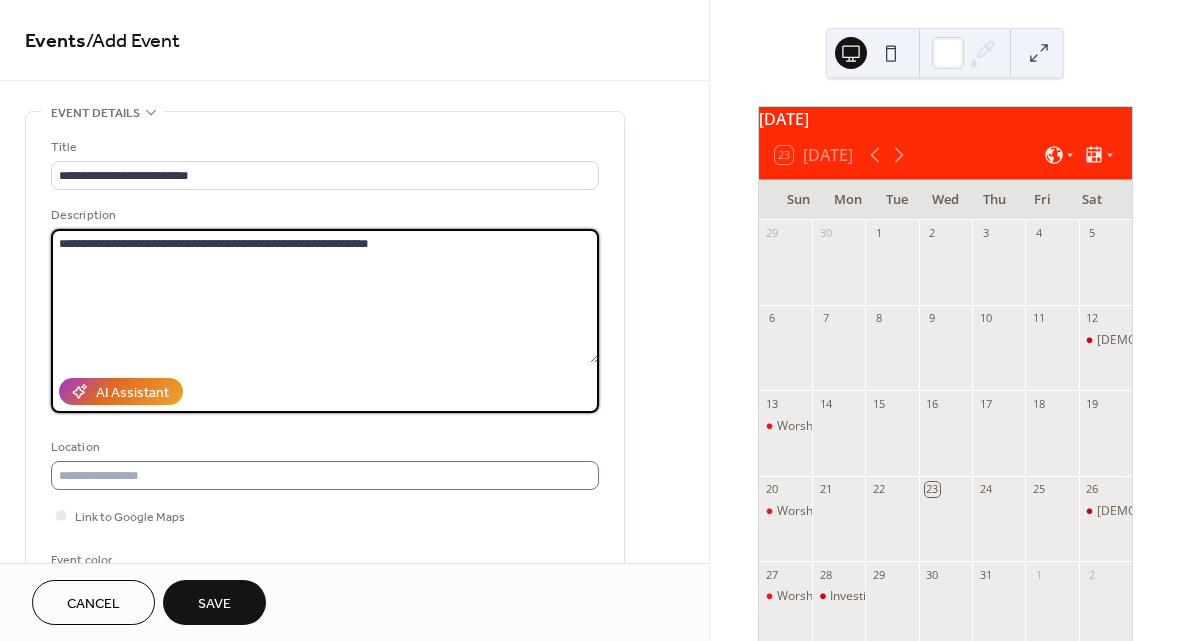 type on "**********" 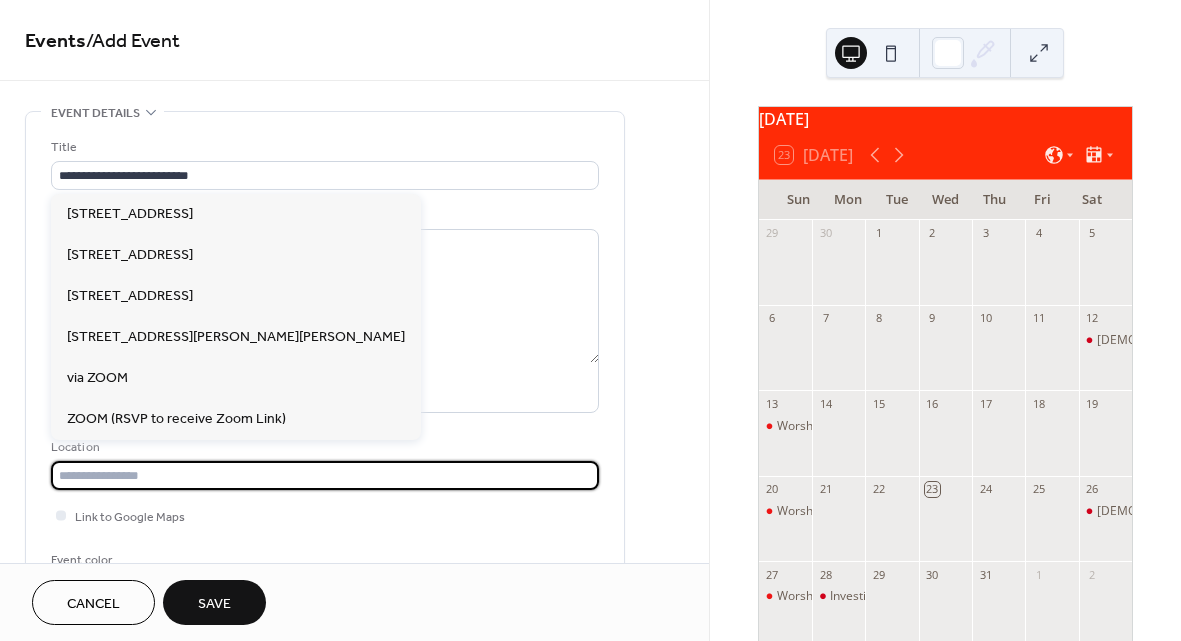 click at bounding box center [325, 475] 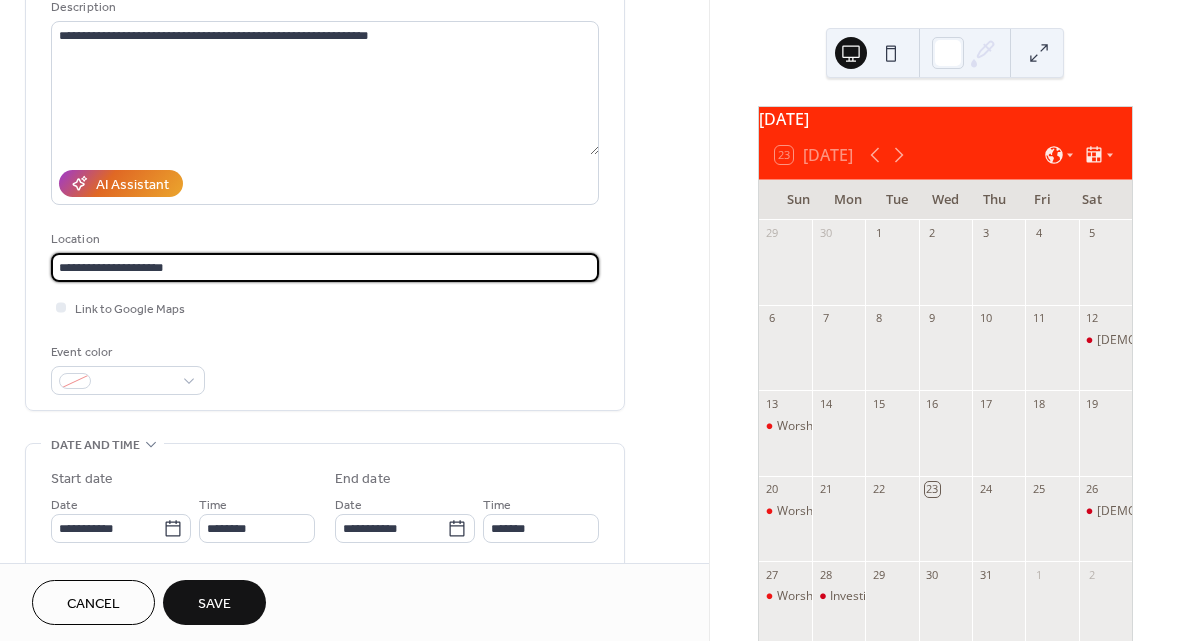 scroll, scrollTop: 230, scrollLeft: 0, axis: vertical 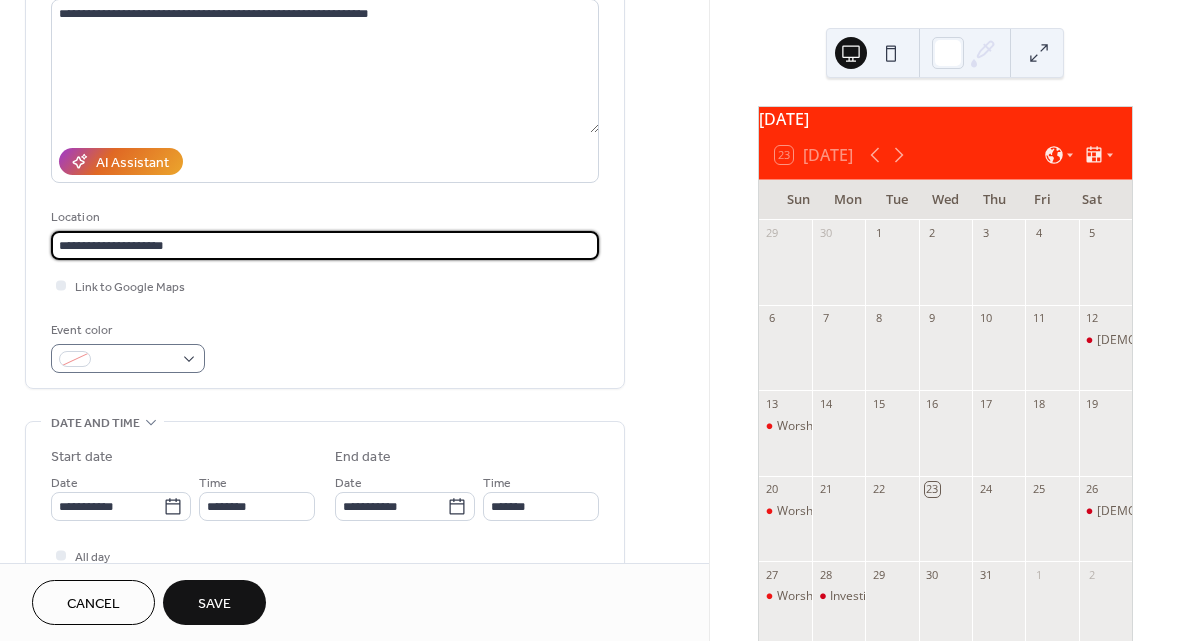 type on "**********" 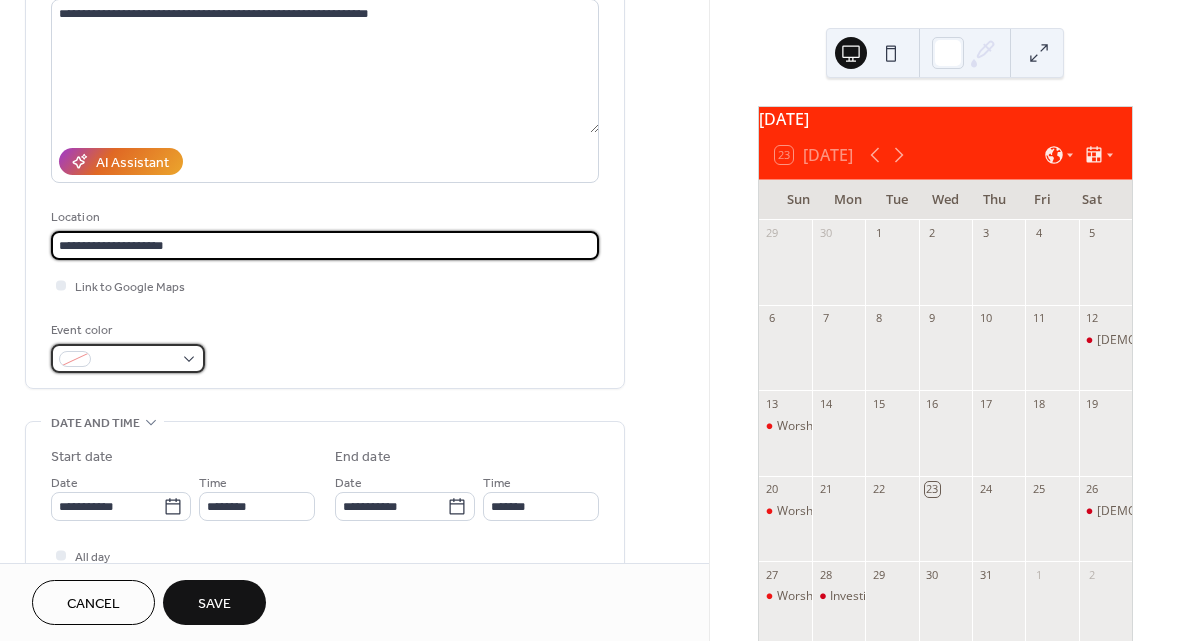click at bounding box center [128, 358] 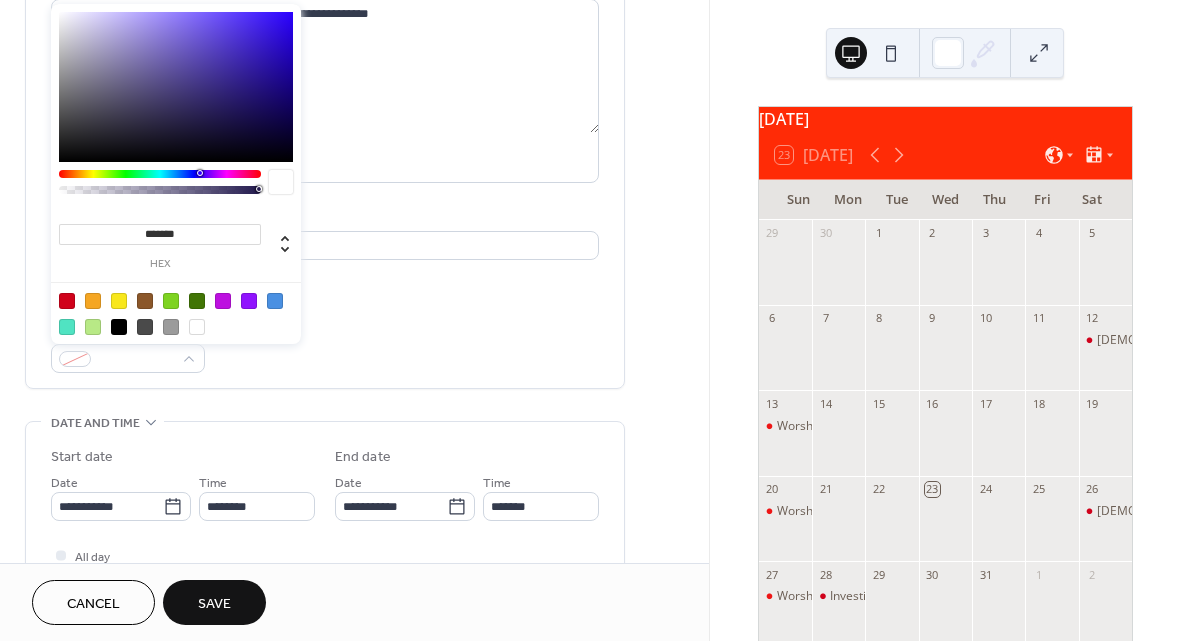 click at bounding box center [67, 301] 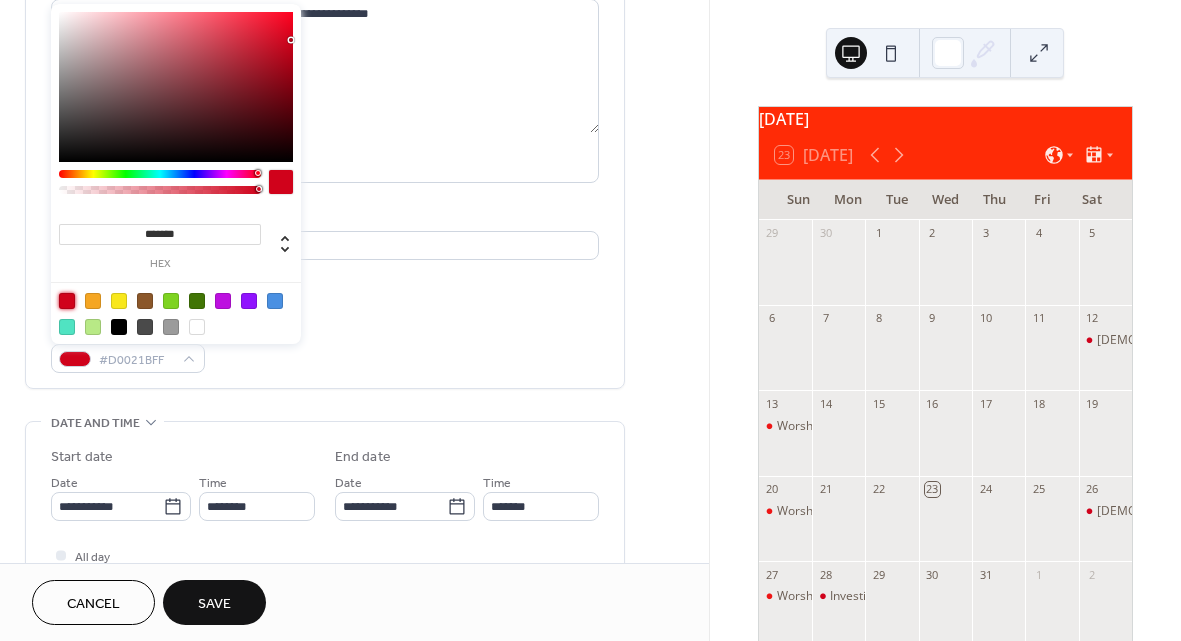 click on "Event color #D0021BFF" at bounding box center (325, 346) 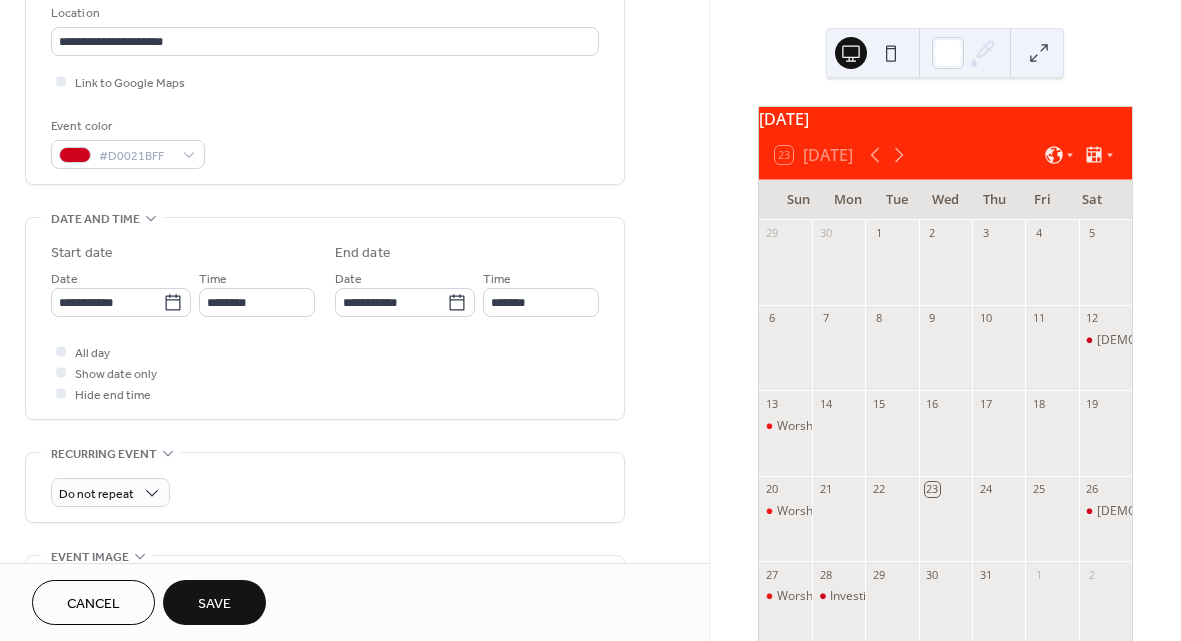 scroll, scrollTop: 439, scrollLeft: 0, axis: vertical 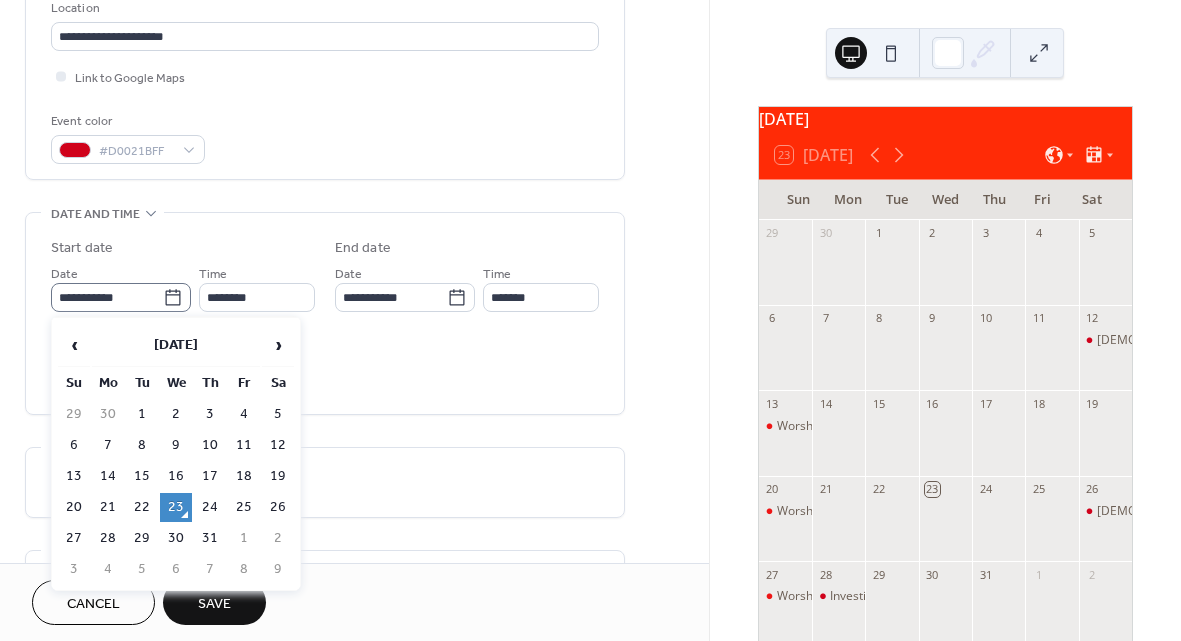 click 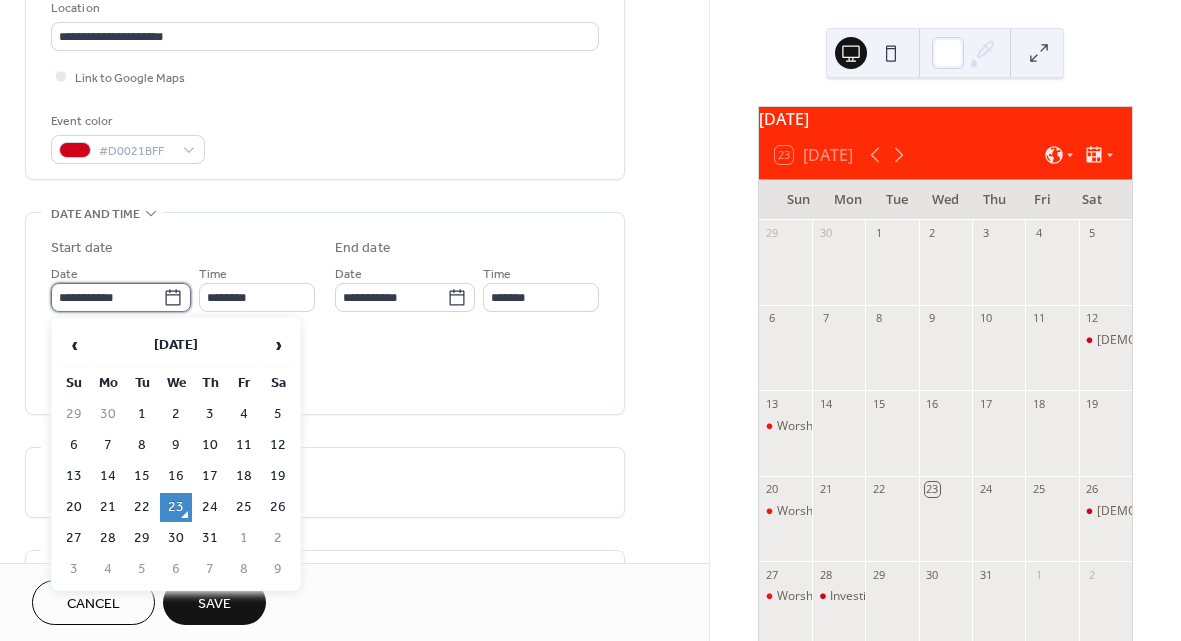 click on "**********" at bounding box center [107, 297] 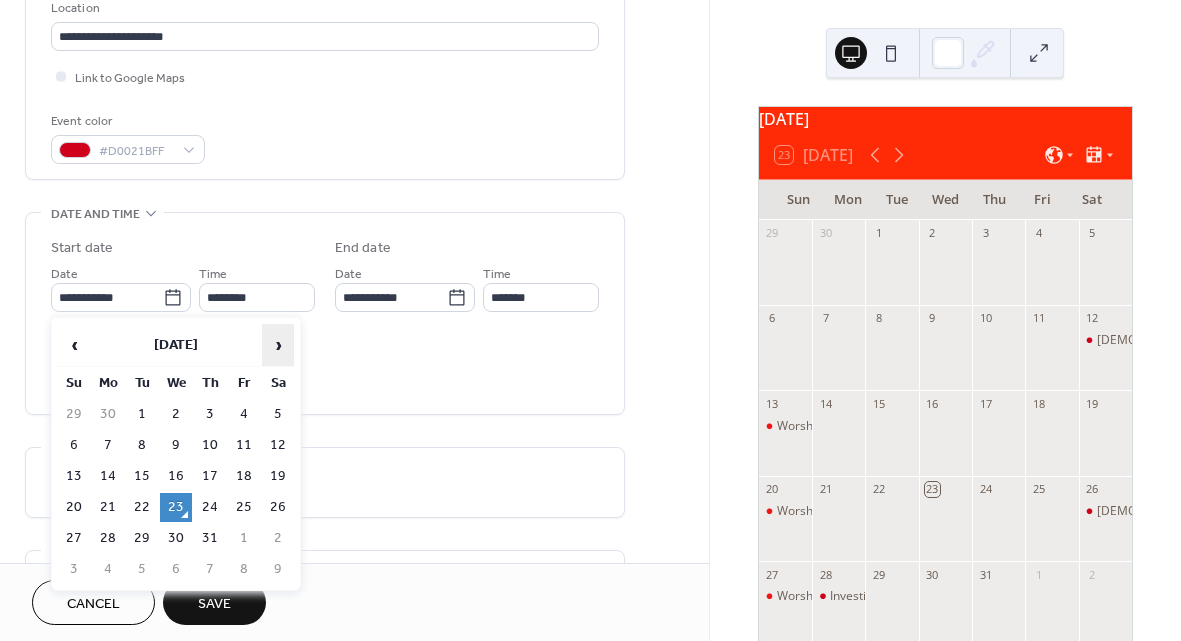 click on "›" at bounding box center (278, 345) 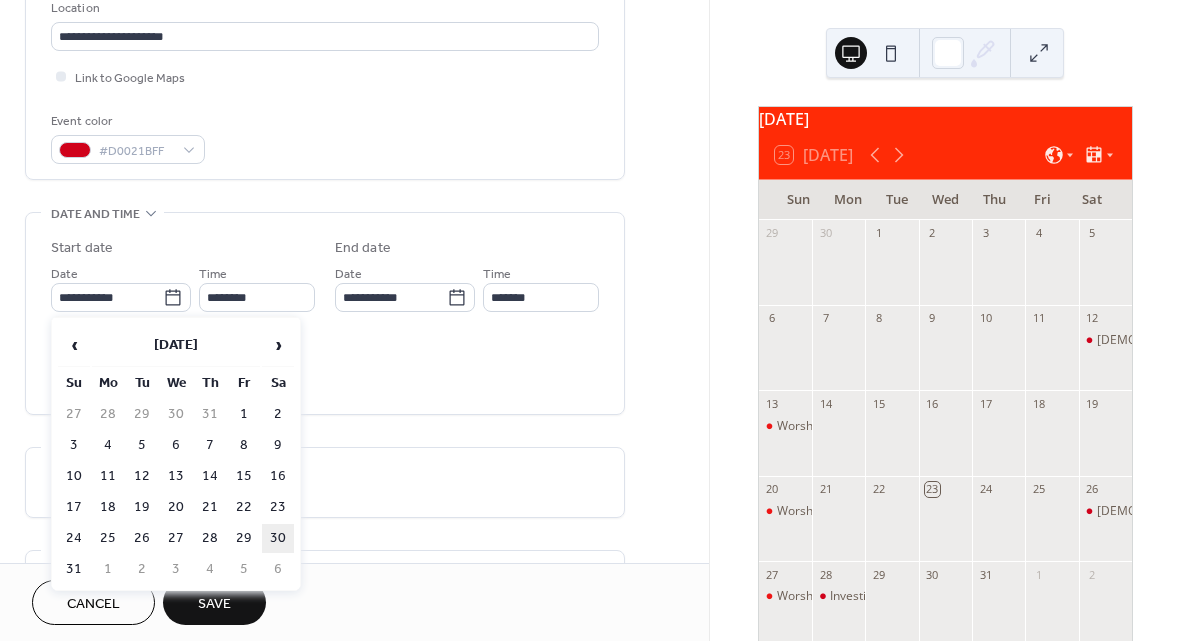 click on "30" at bounding box center (278, 538) 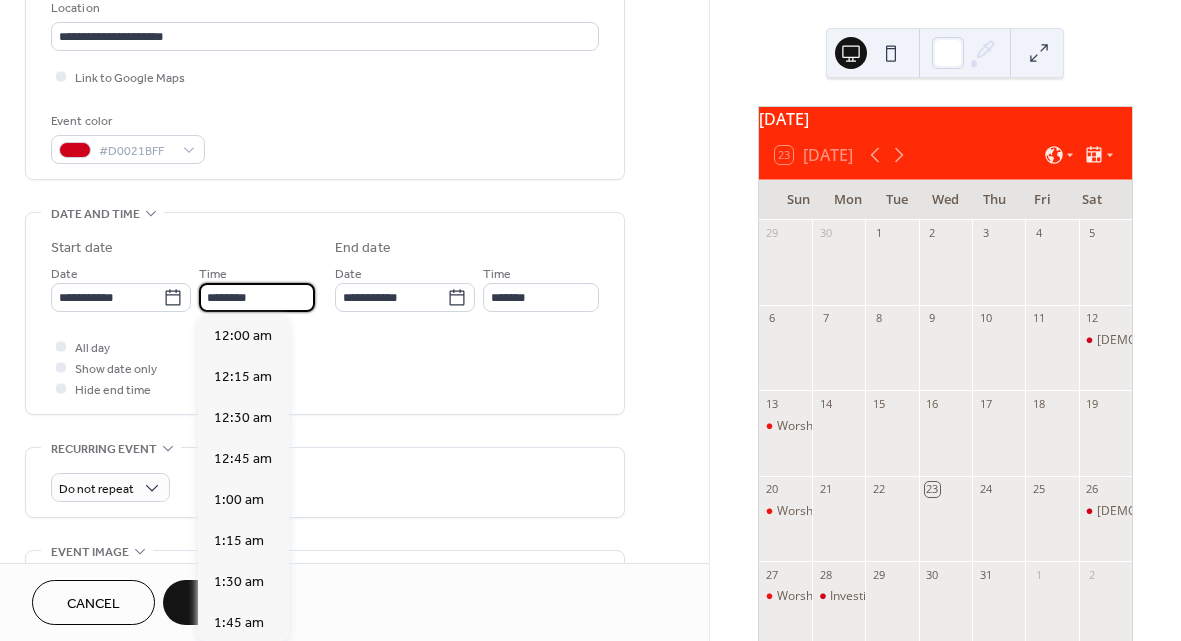 click on "********" at bounding box center [257, 297] 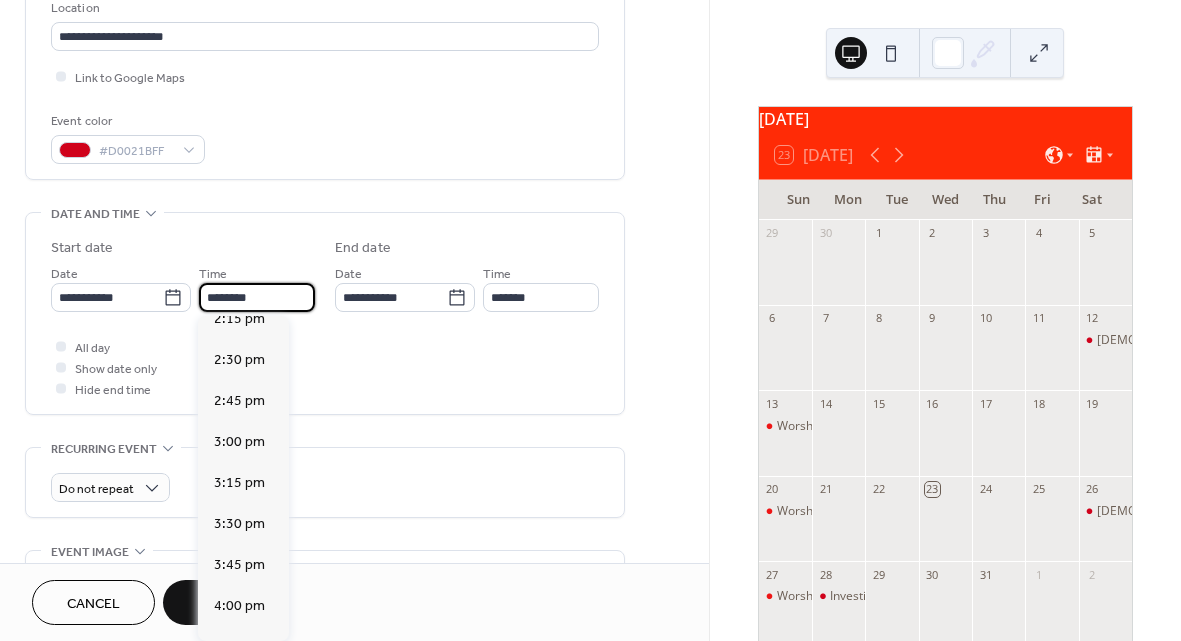 scroll, scrollTop: 2318, scrollLeft: 0, axis: vertical 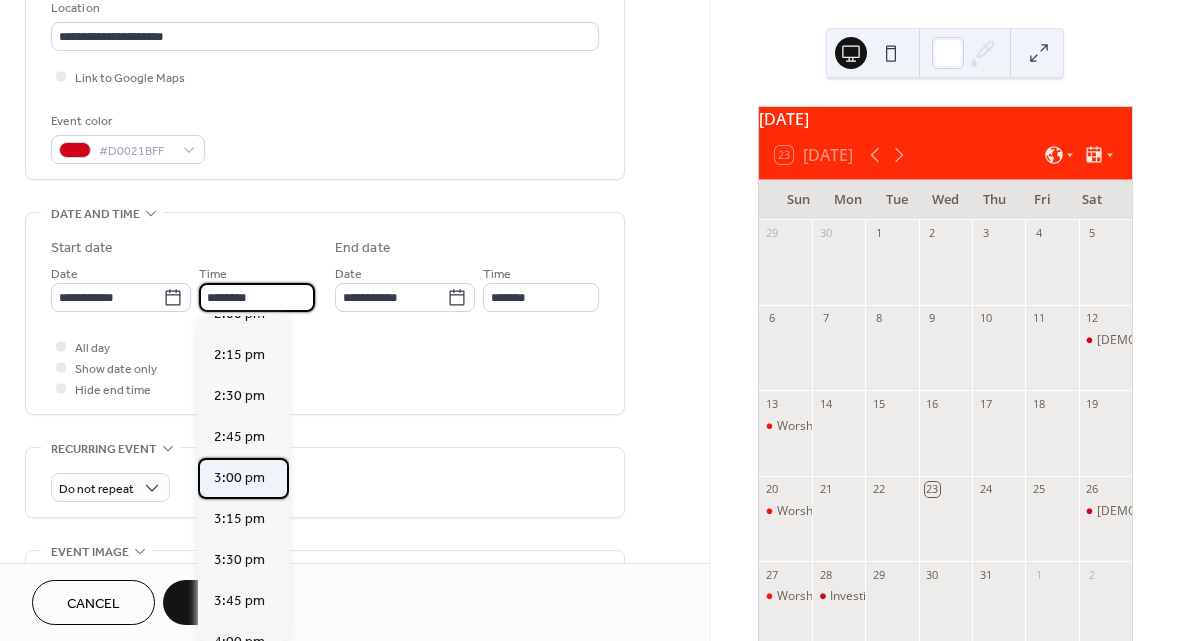 click on "3:00 pm" at bounding box center (239, 478) 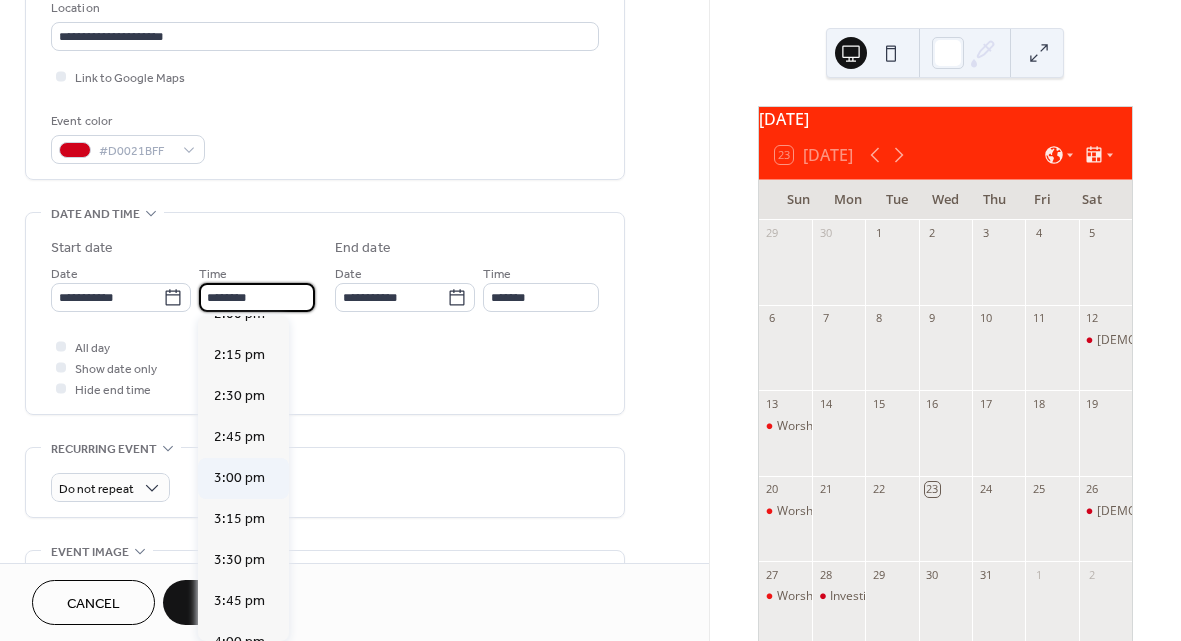 type on "*******" 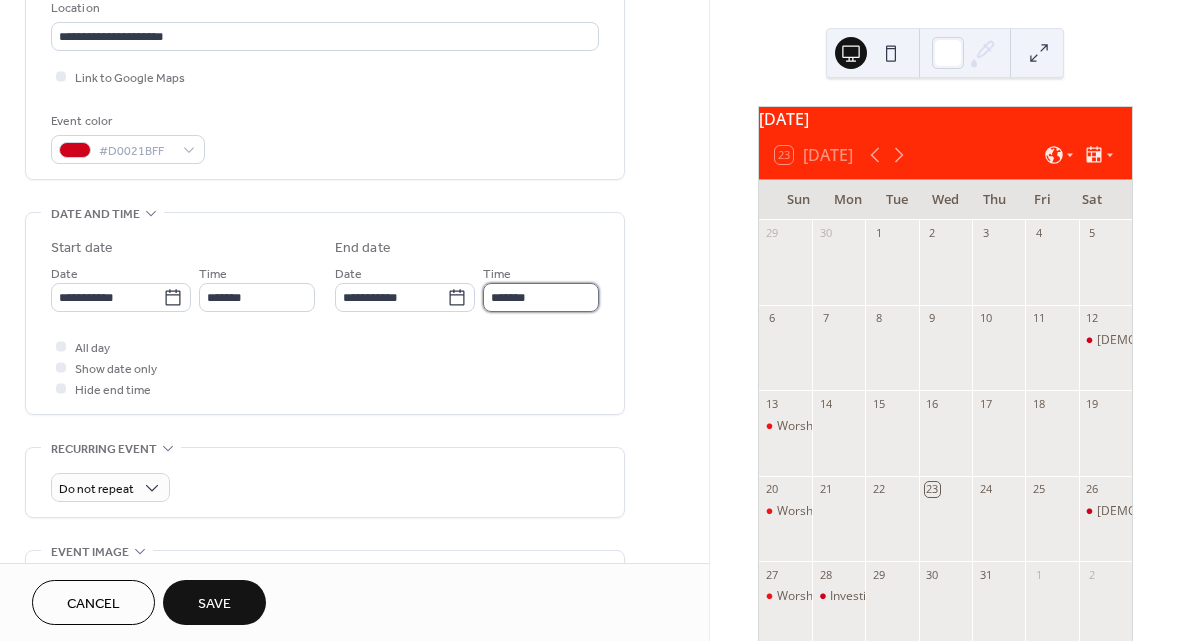 click on "*******" at bounding box center (541, 297) 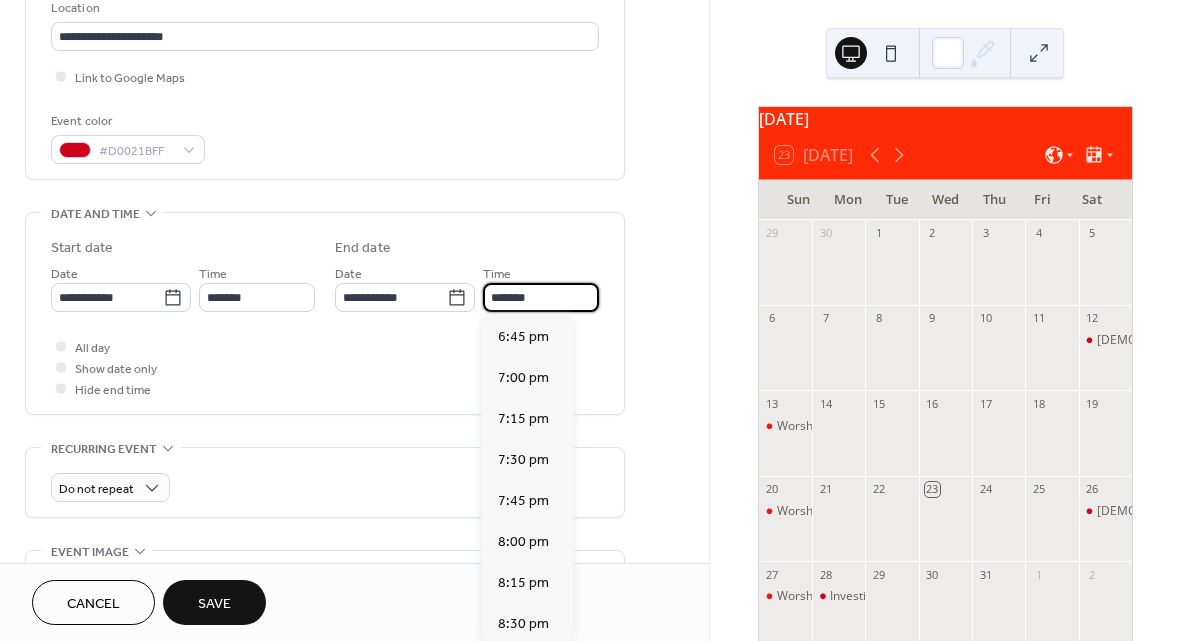 scroll, scrollTop: 588, scrollLeft: 0, axis: vertical 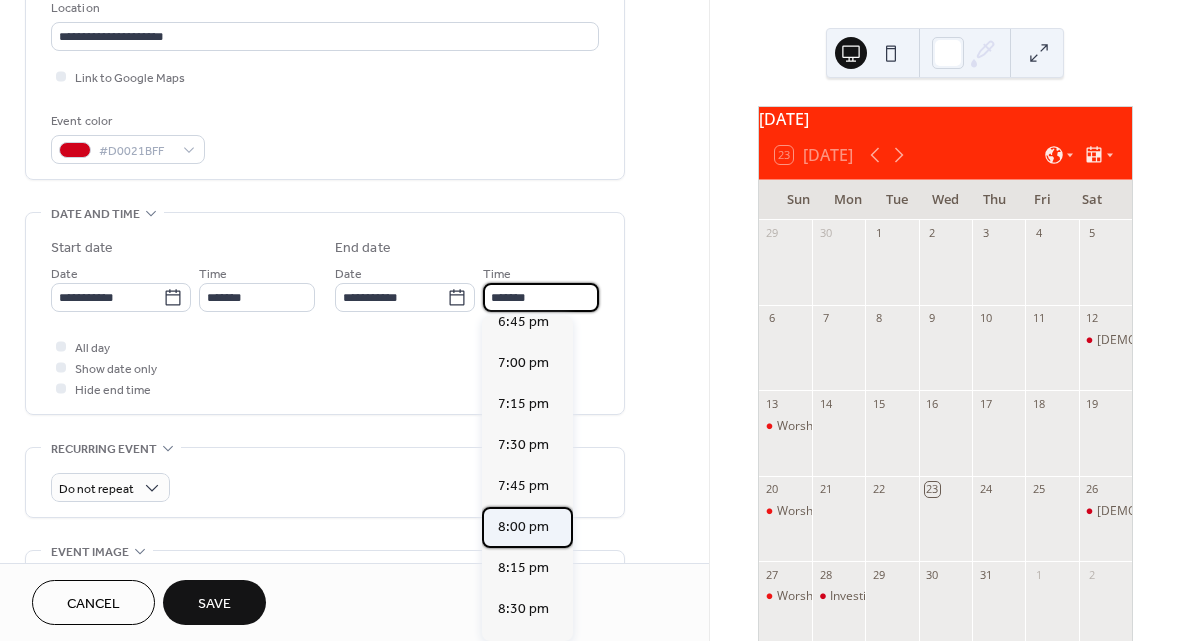 click on "8:00 pm" at bounding box center (523, 527) 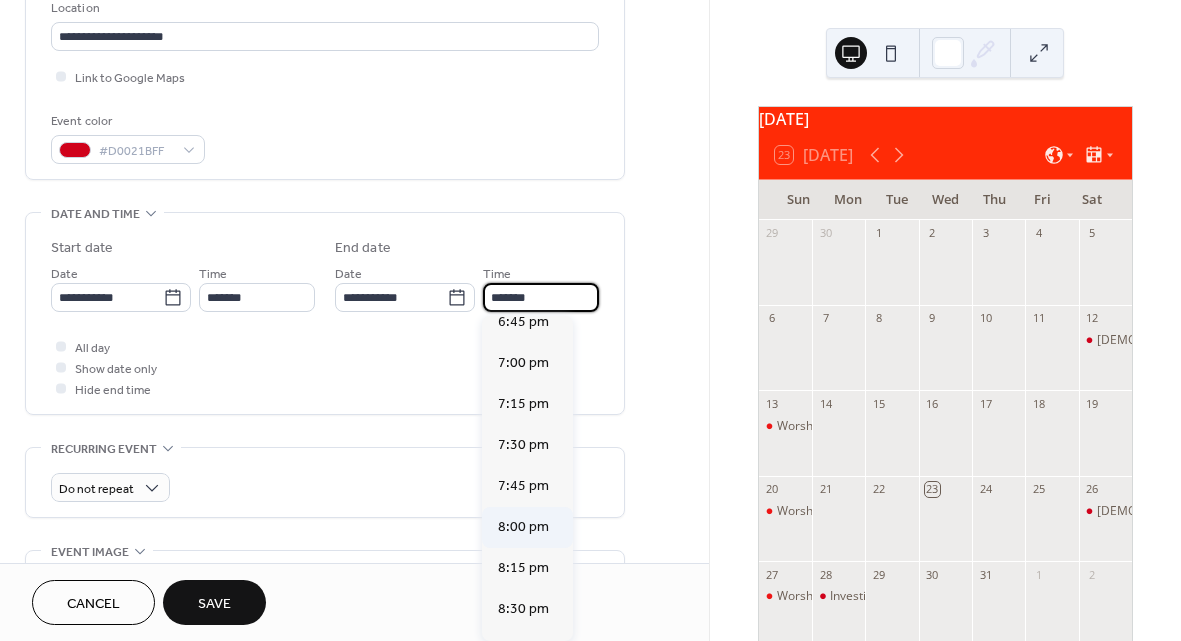 type on "*******" 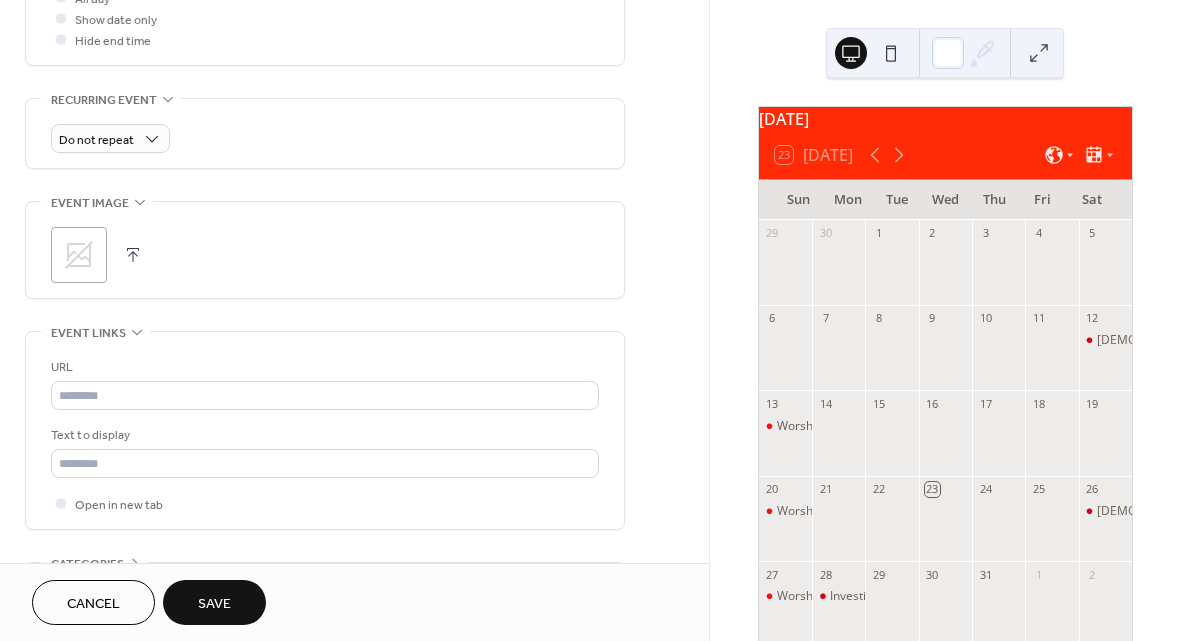 scroll, scrollTop: 778, scrollLeft: 0, axis: vertical 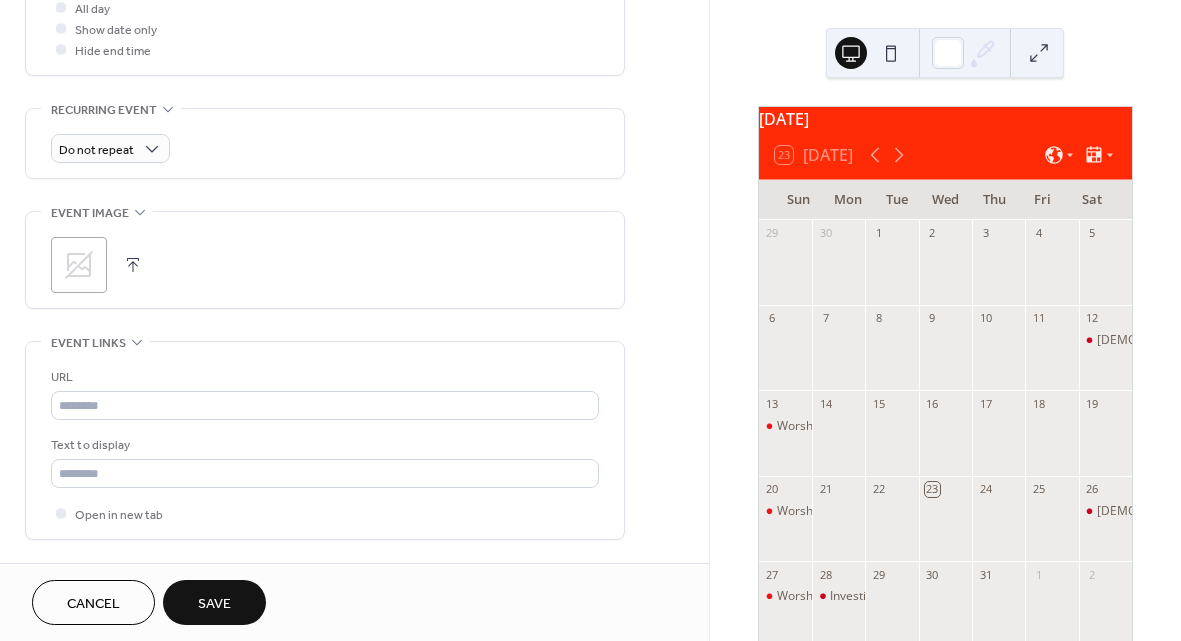 click at bounding box center [133, 265] 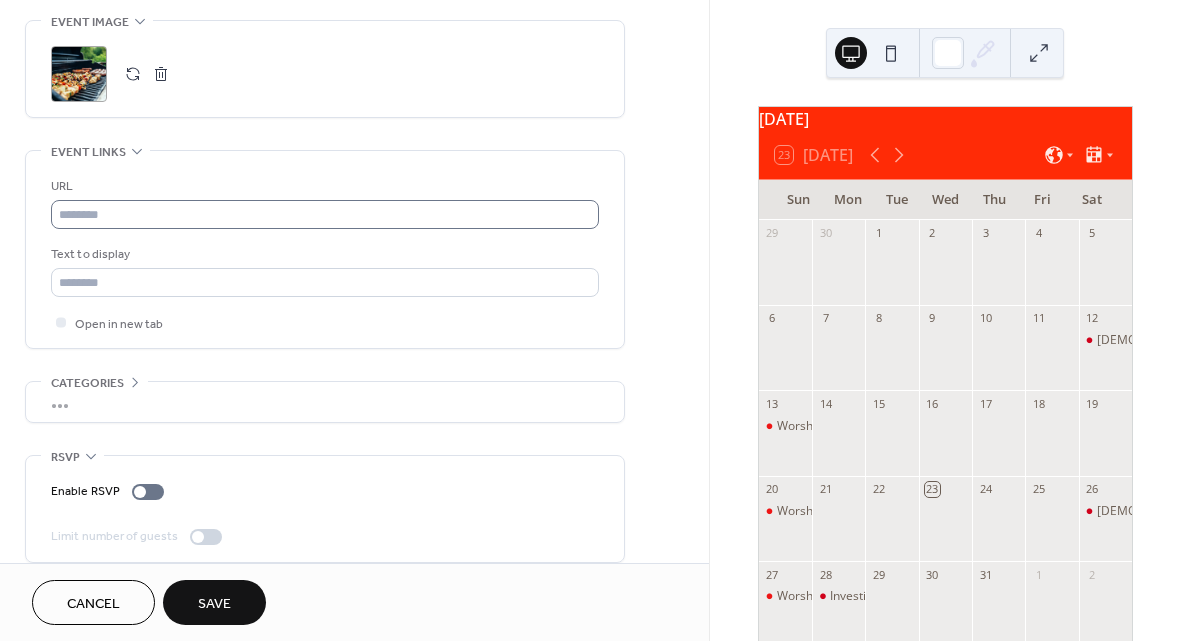scroll, scrollTop: 989, scrollLeft: 0, axis: vertical 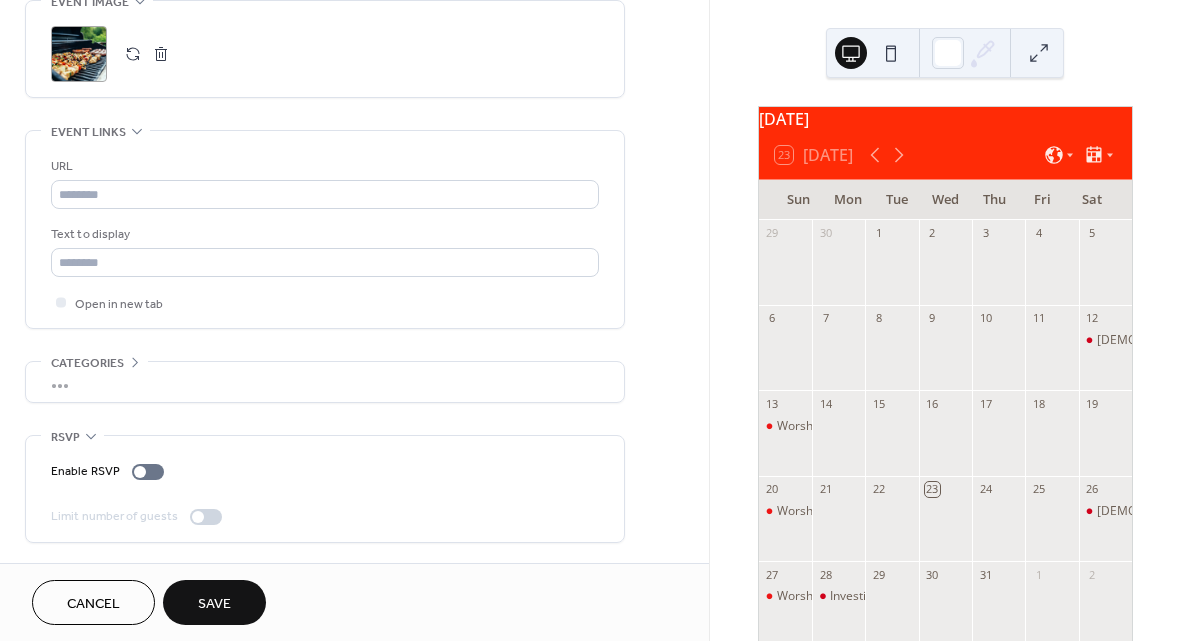 click on "Save" at bounding box center (214, 604) 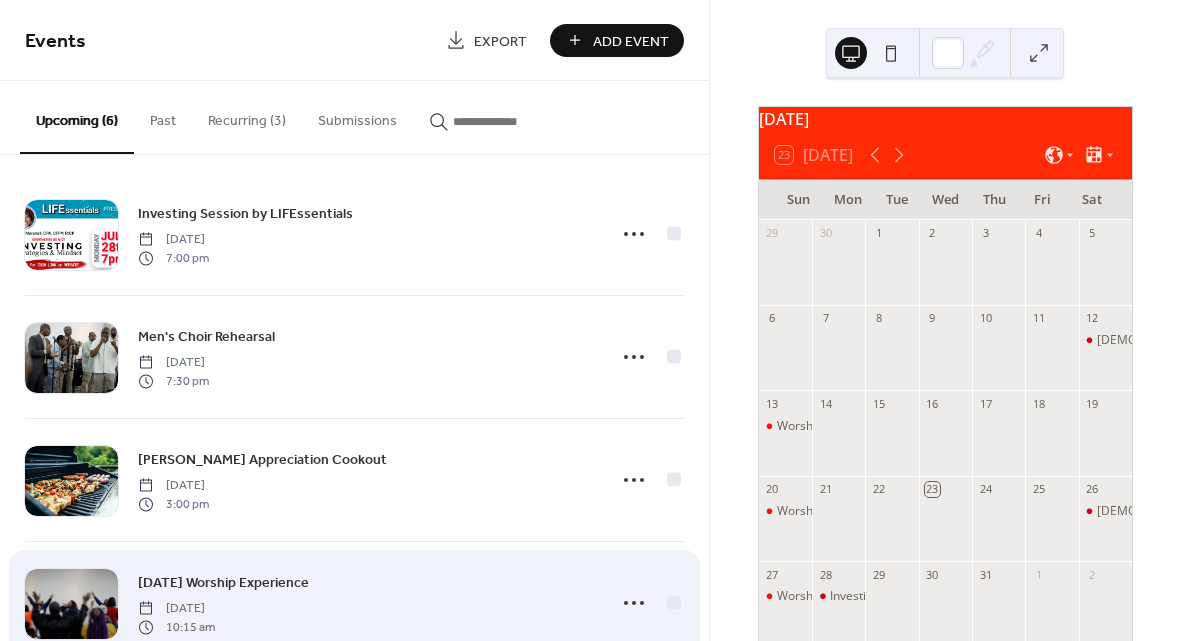 scroll, scrollTop: 0, scrollLeft: 0, axis: both 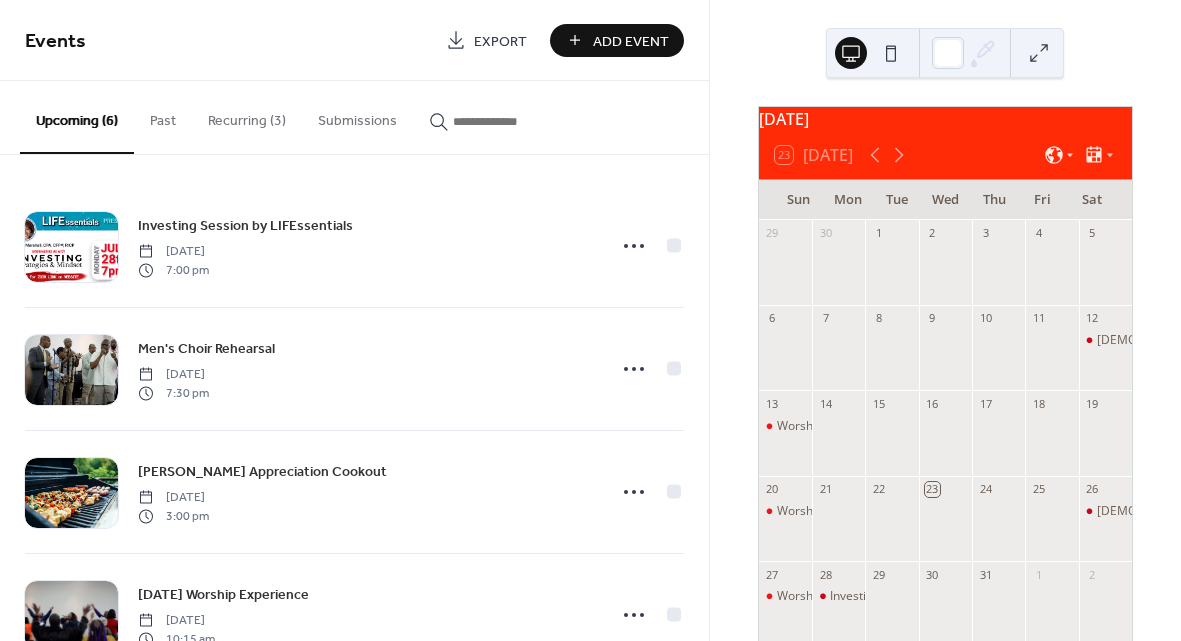 click on "Add Event" at bounding box center (617, 40) 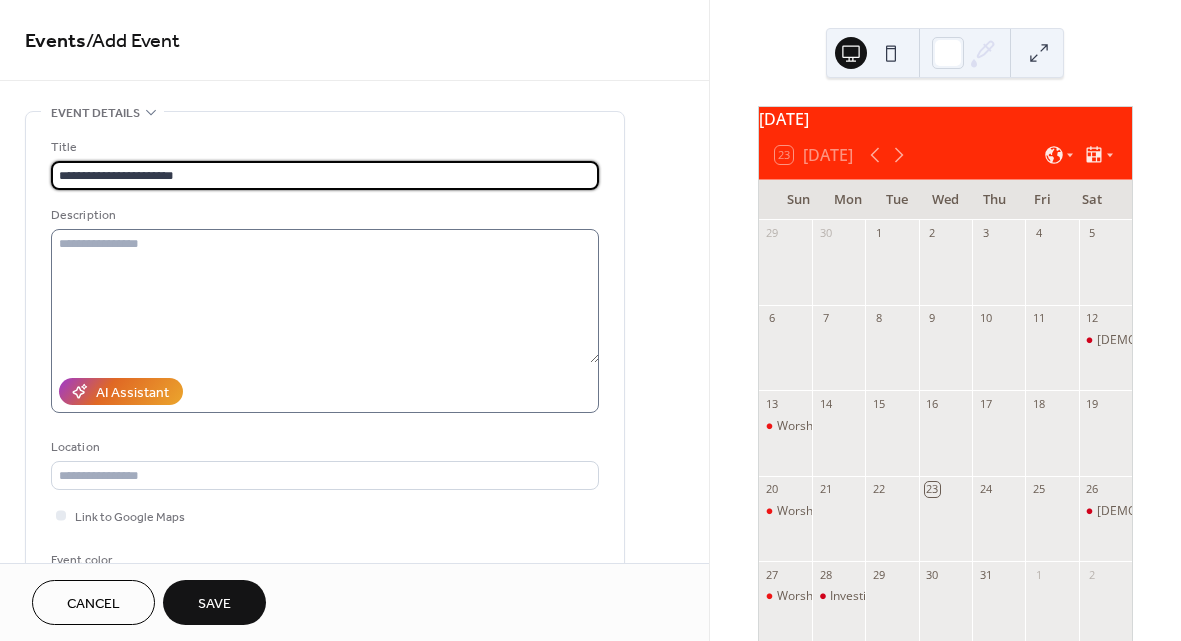 type on "**********" 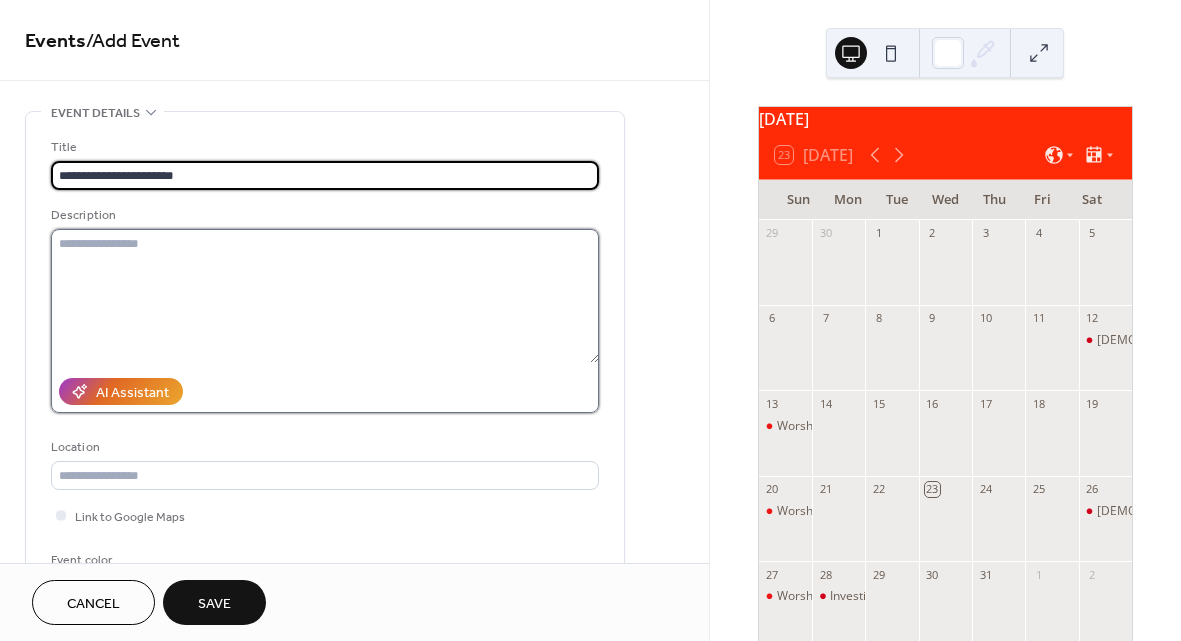 click at bounding box center (325, 296) 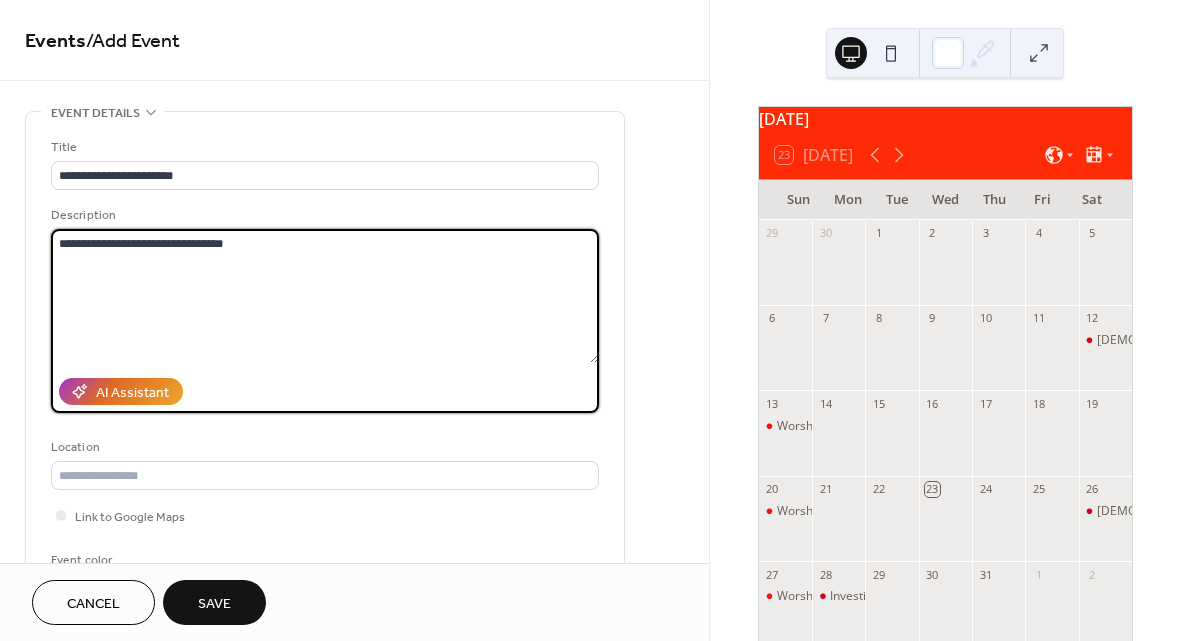 click on "**********" at bounding box center [325, 296] 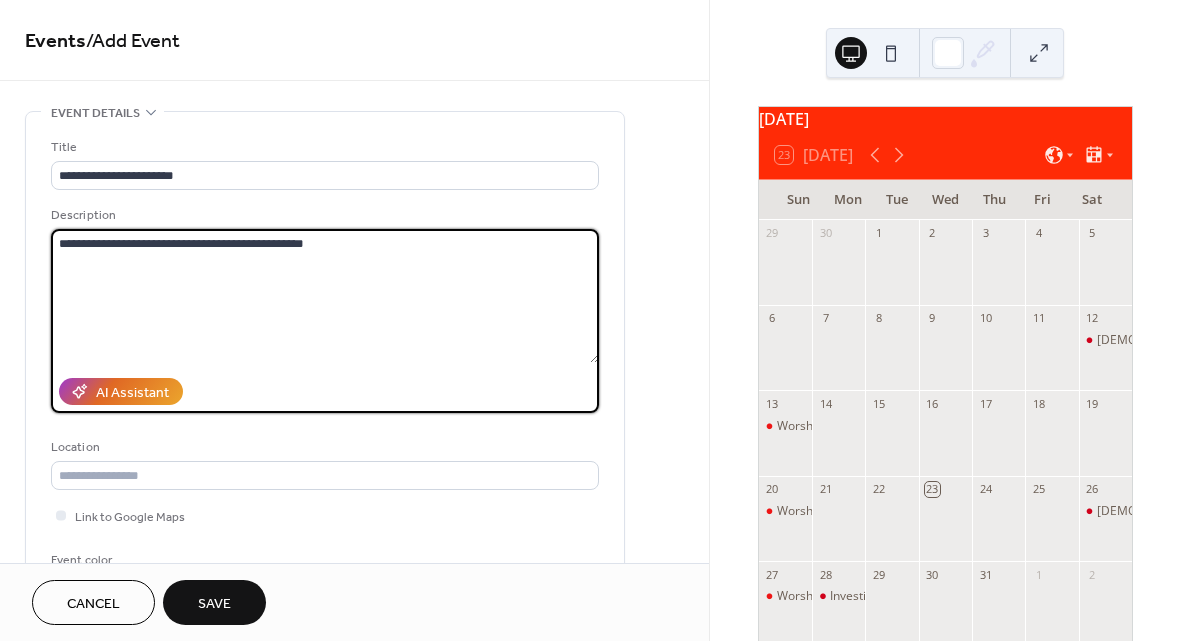 click on "**********" at bounding box center [325, 296] 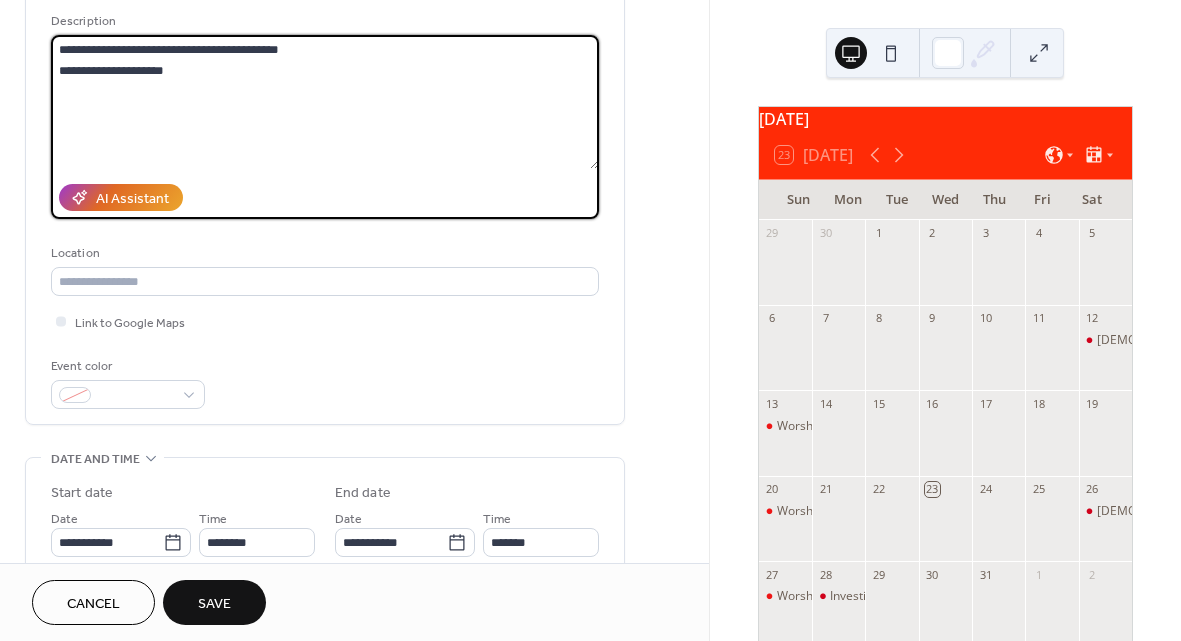 scroll, scrollTop: 196, scrollLeft: 0, axis: vertical 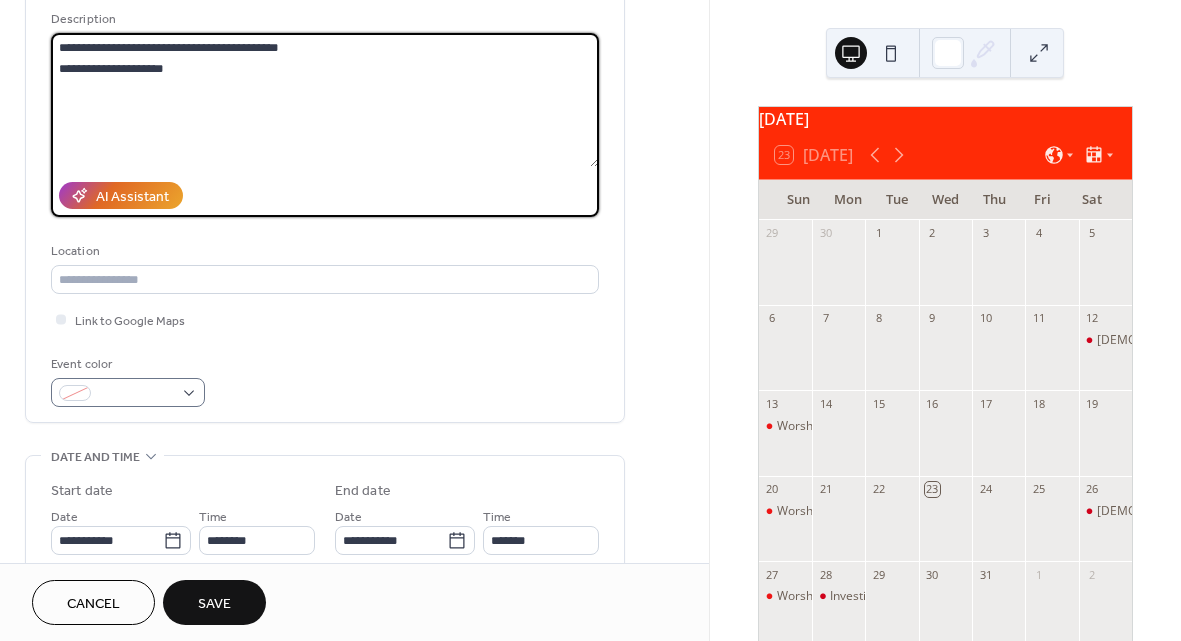 type on "**********" 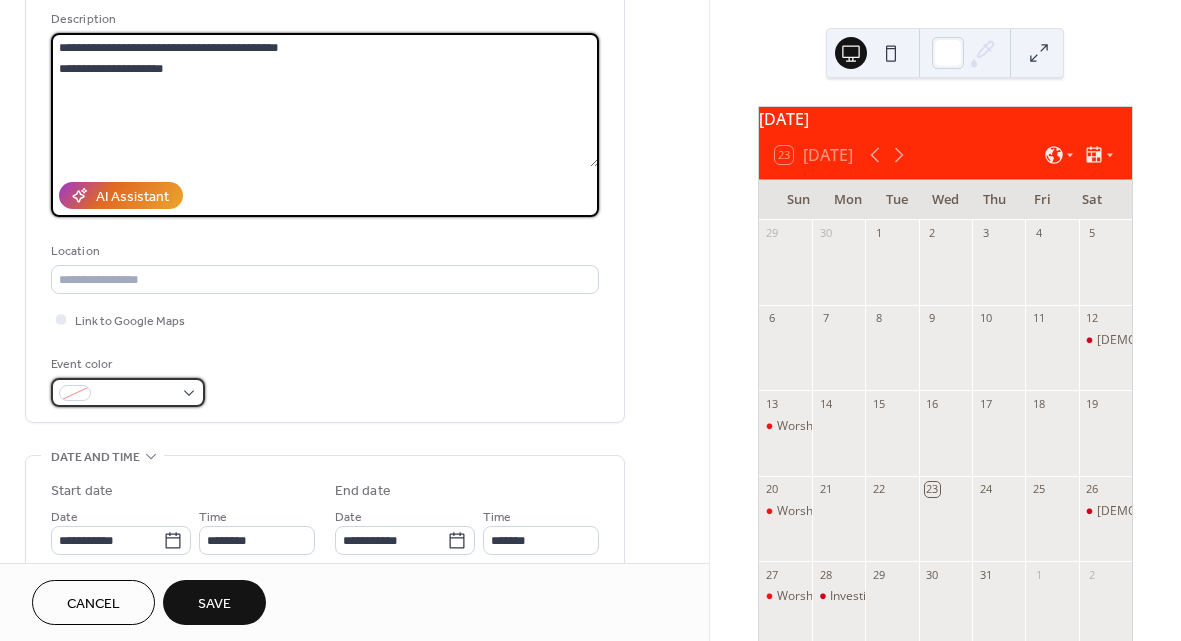 click at bounding box center (128, 392) 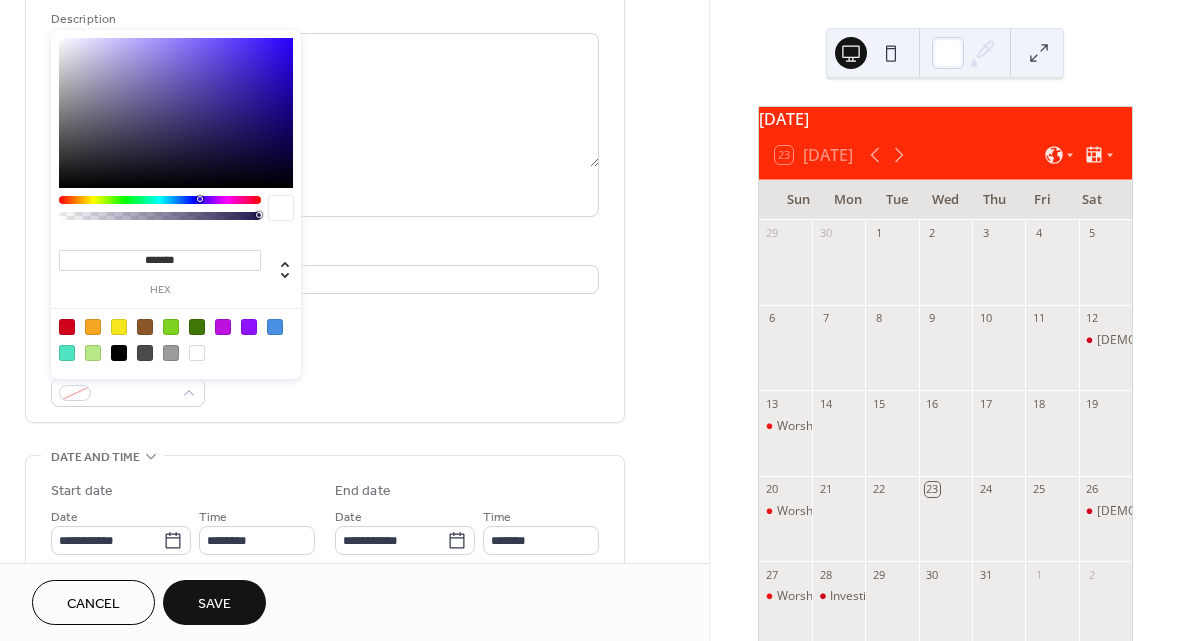 click at bounding box center [67, 327] 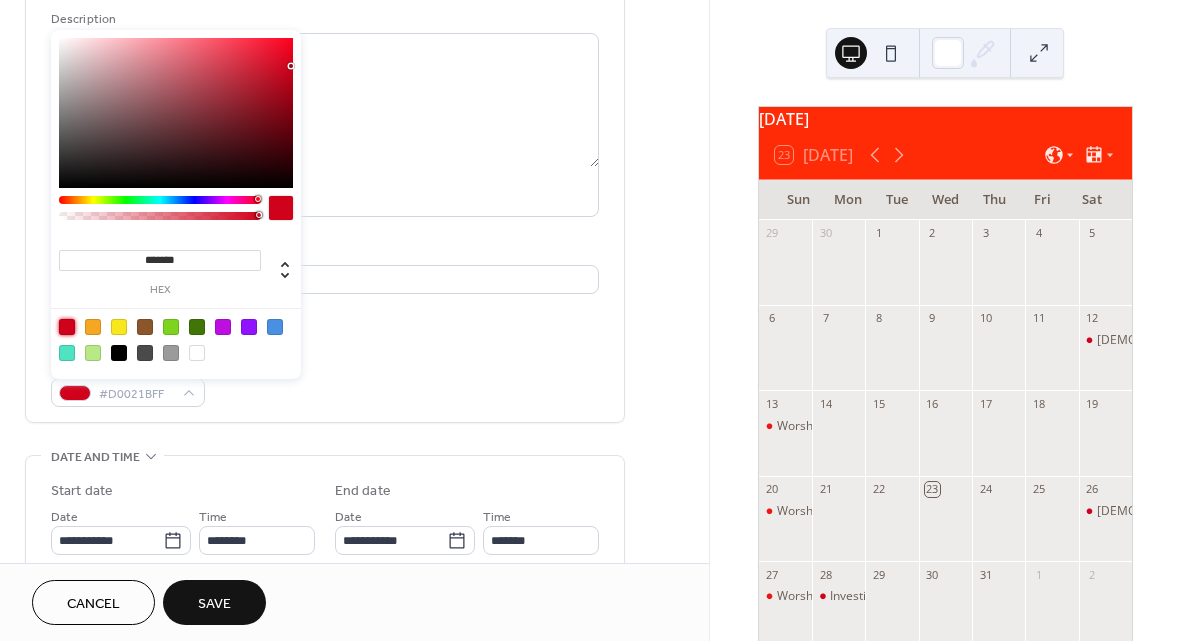 click on "Event color #D0021BFF" at bounding box center (325, 380) 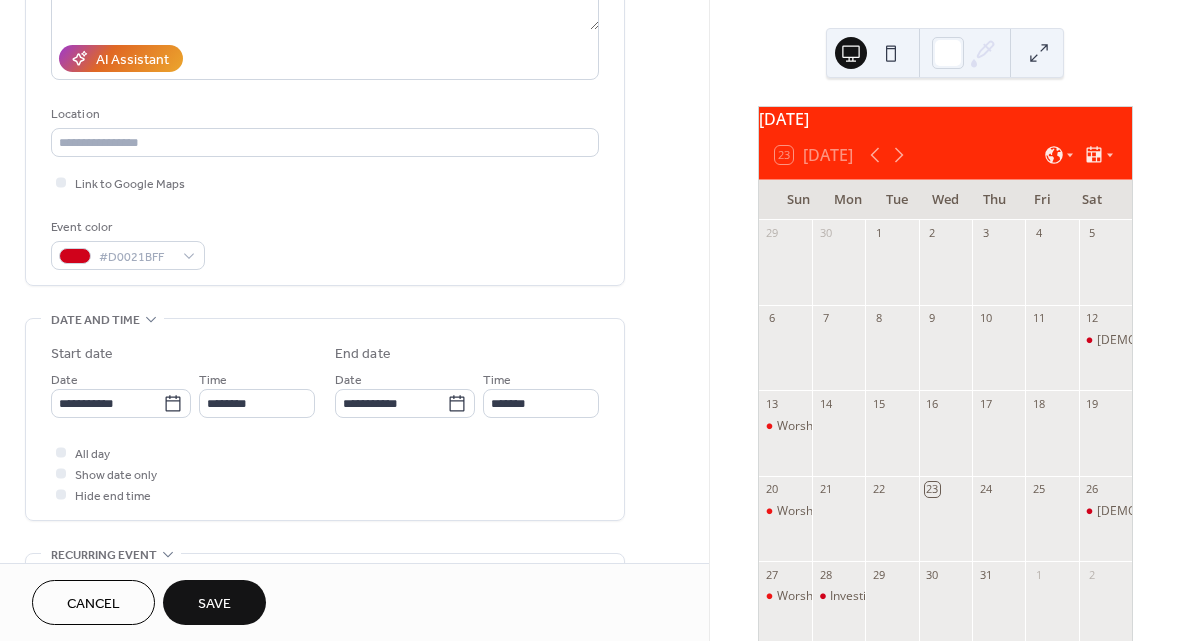 scroll, scrollTop: 354, scrollLeft: 0, axis: vertical 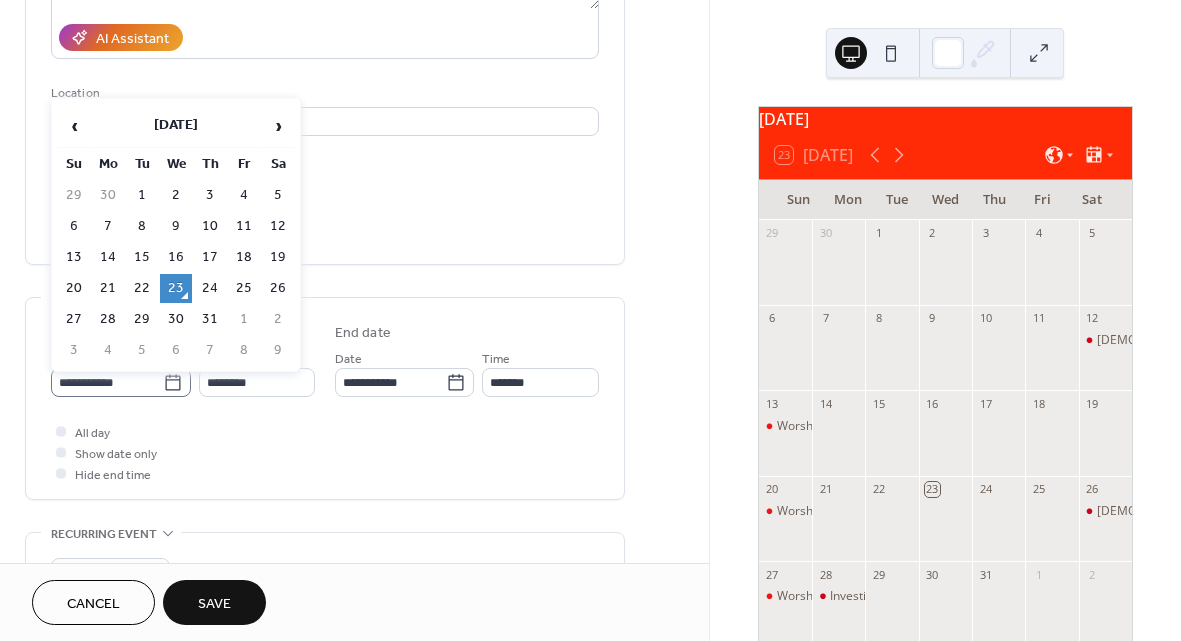click 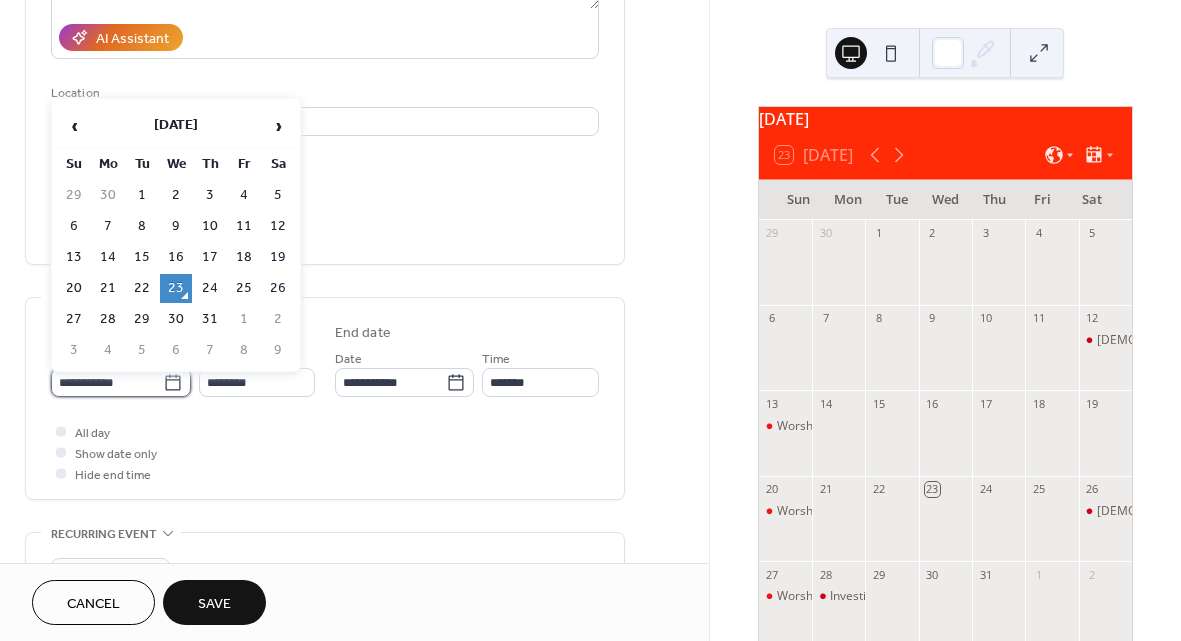click on "**********" at bounding box center [107, 382] 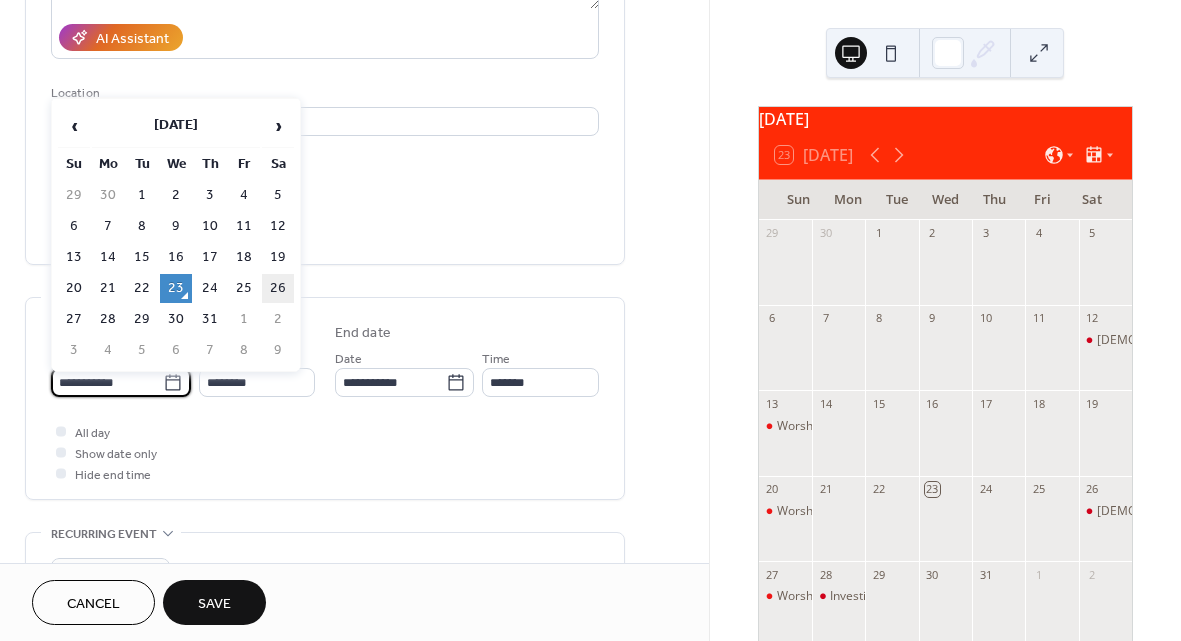 click on "26" at bounding box center [278, 288] 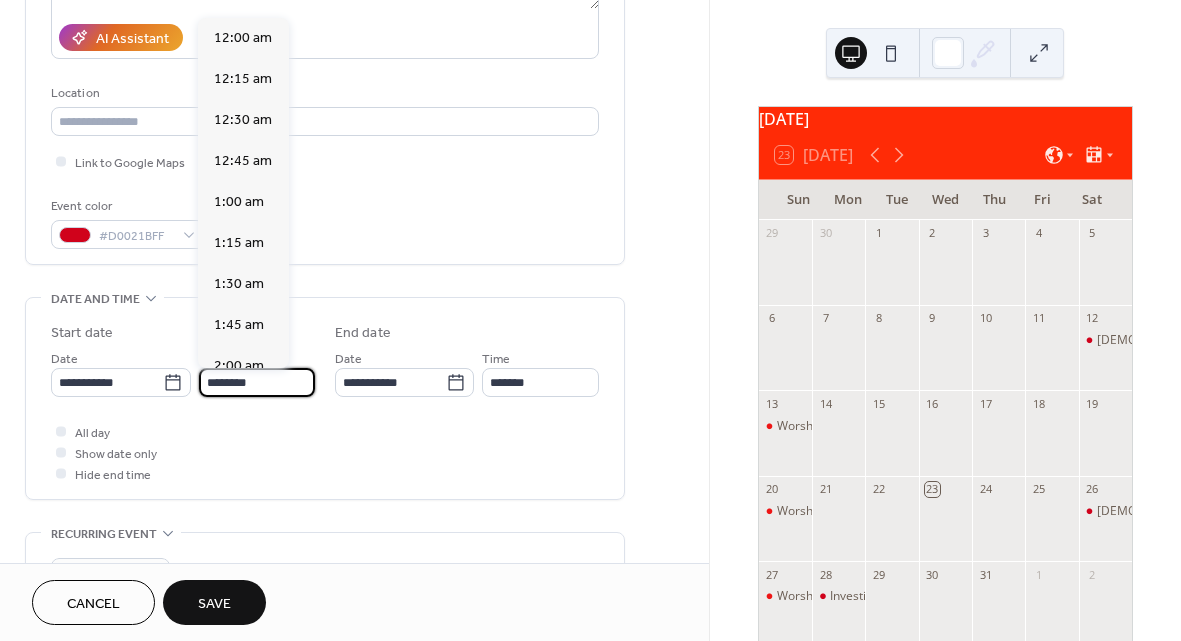 scroll, scrollTop: 1944, scrollLeft: 0, axis: vertical 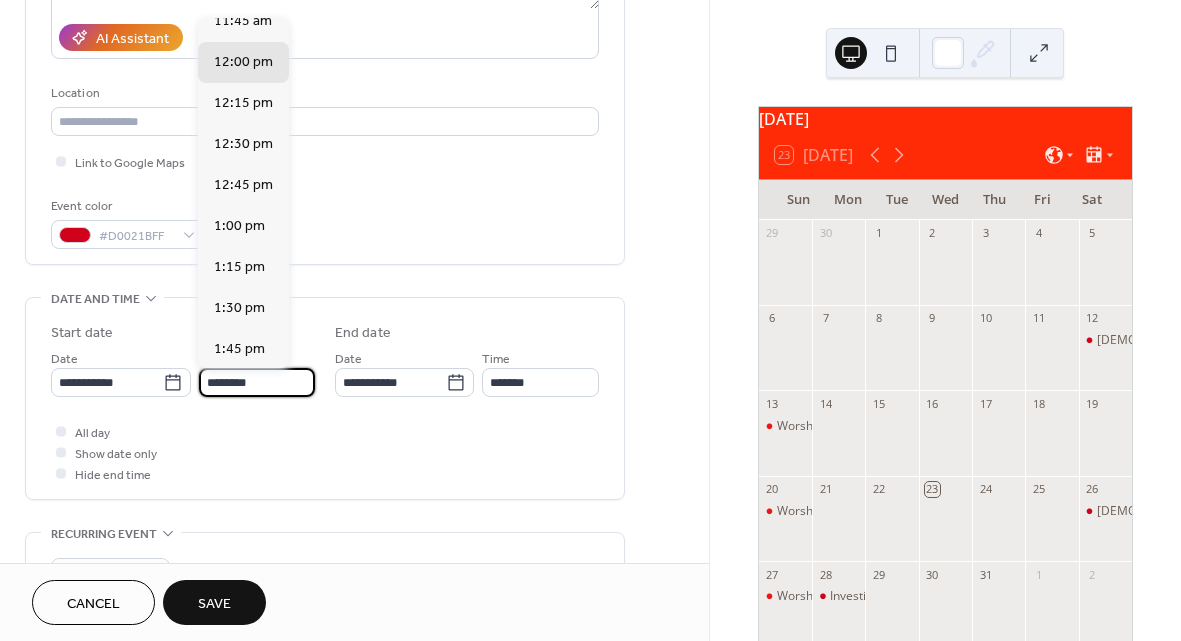 click on "********" at bounding box center (257, 382) 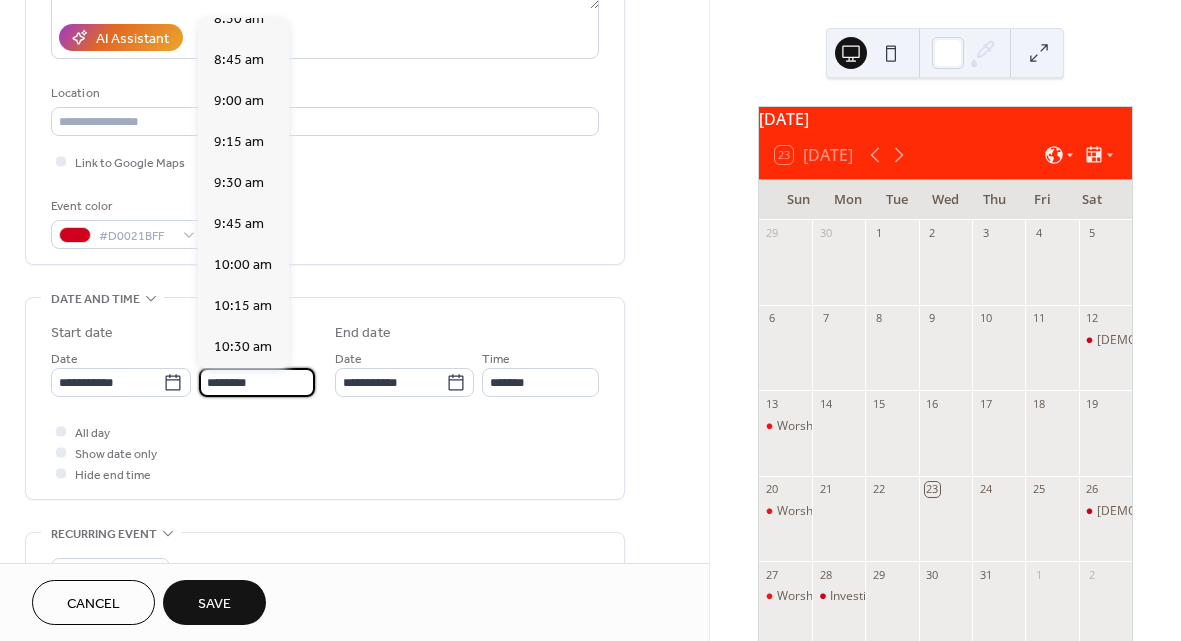 scroll, scrollTop: 1411, scrollLeft: 0, axis: vertical 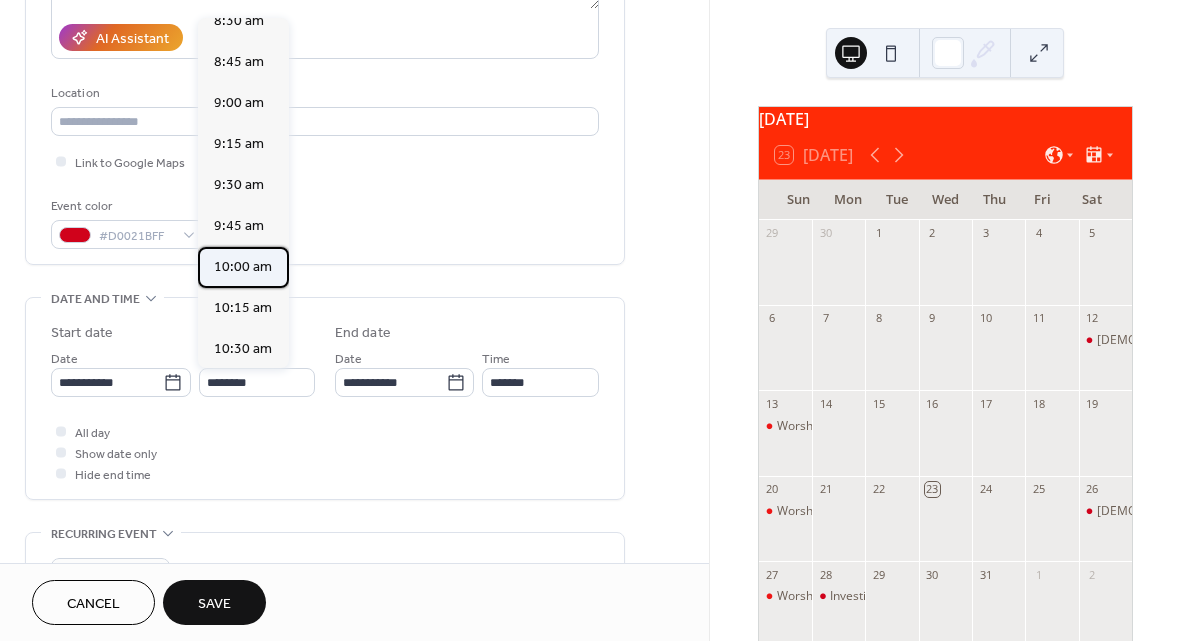 click on "10:00 am" at bounding box center [243, 267] 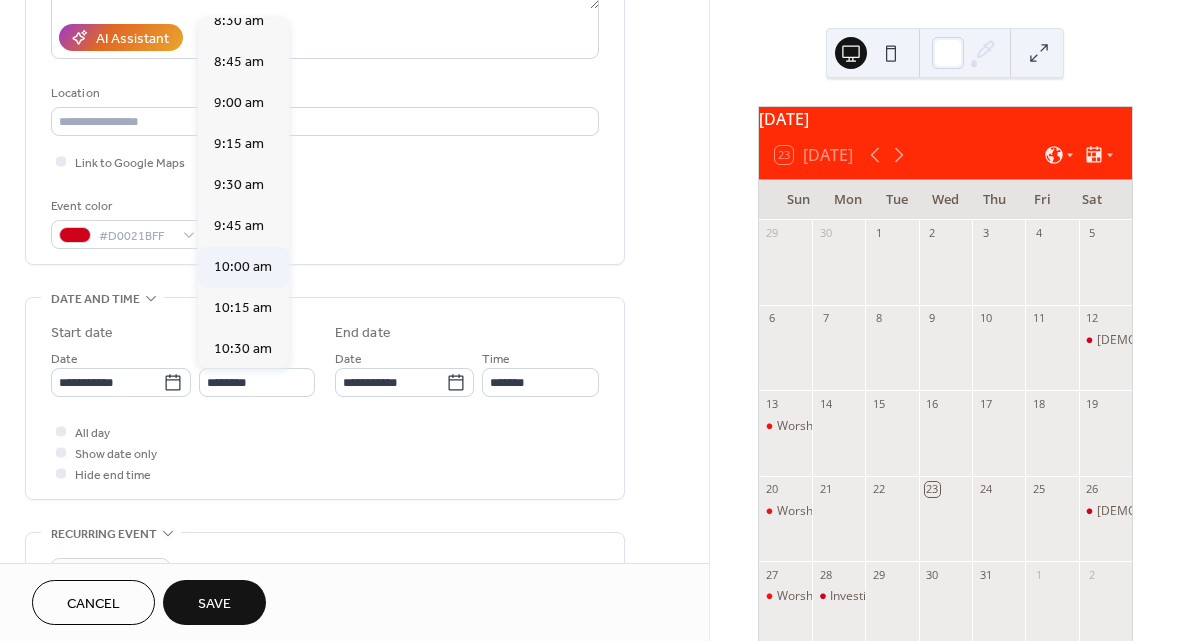 type on "********" 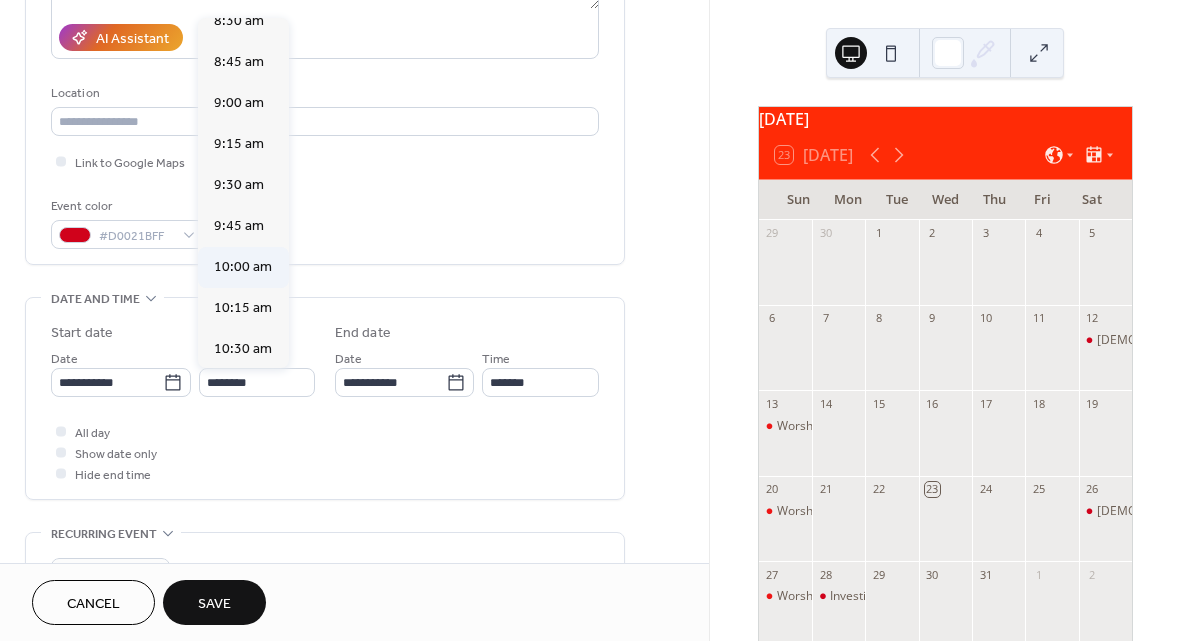 type on "********" 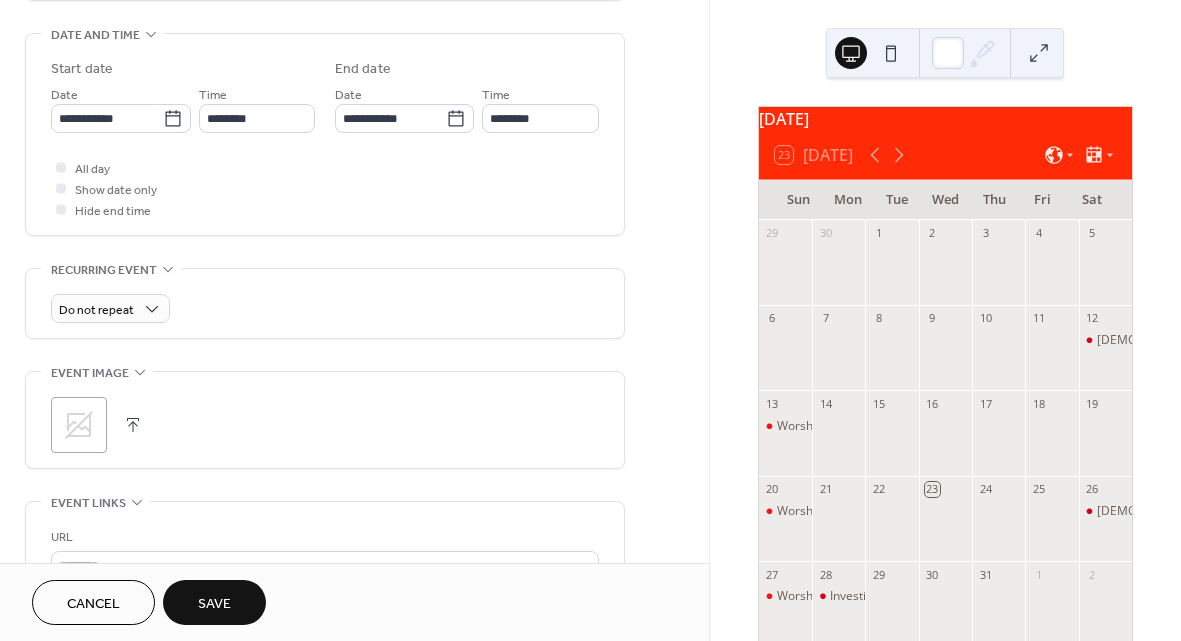 scroll, scrollTop: 638, scrollLeft: 0, axis: vertical 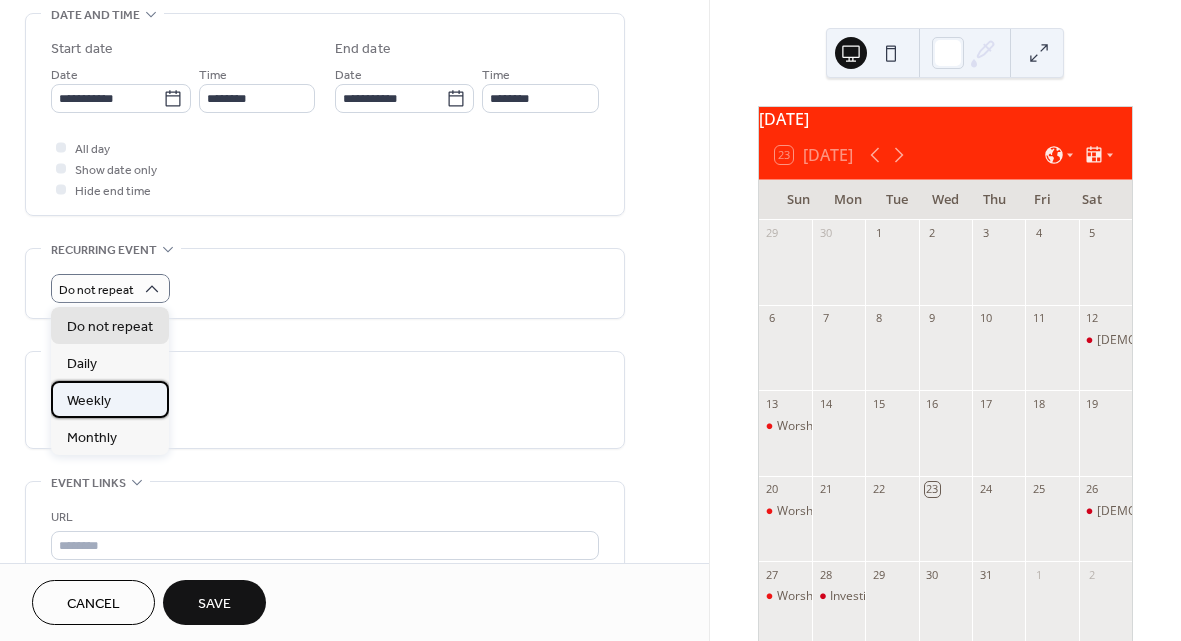click on "Weekly" at bounding box center [110, 399] 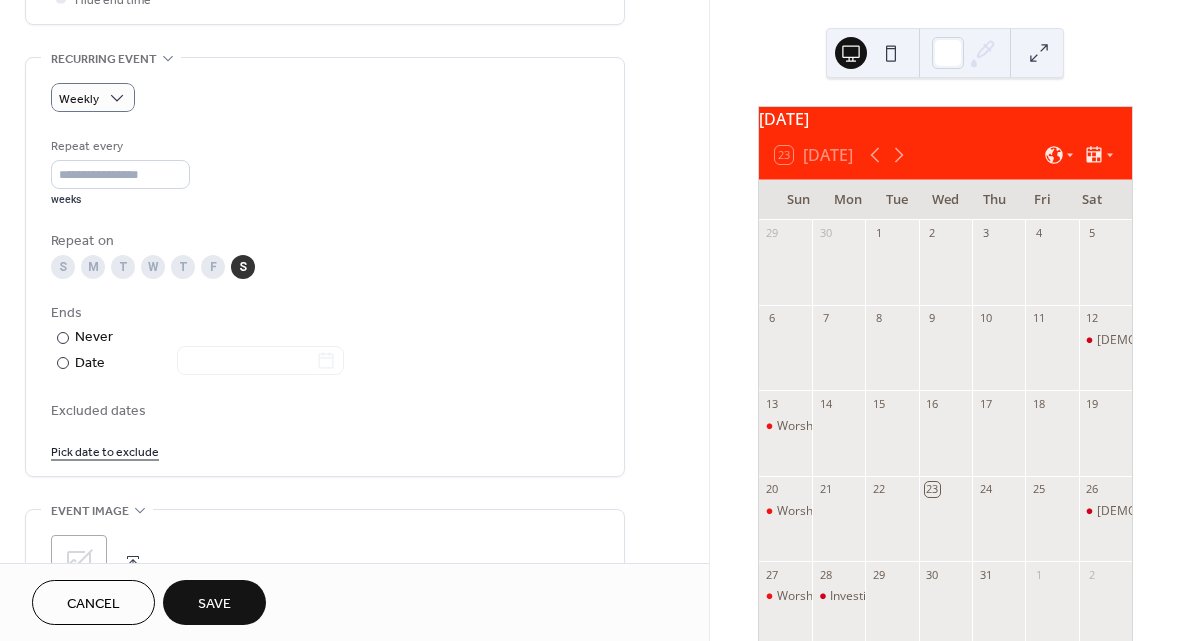 scroll, scrollTop: 837, scrollLeft: 0, axis: vertical 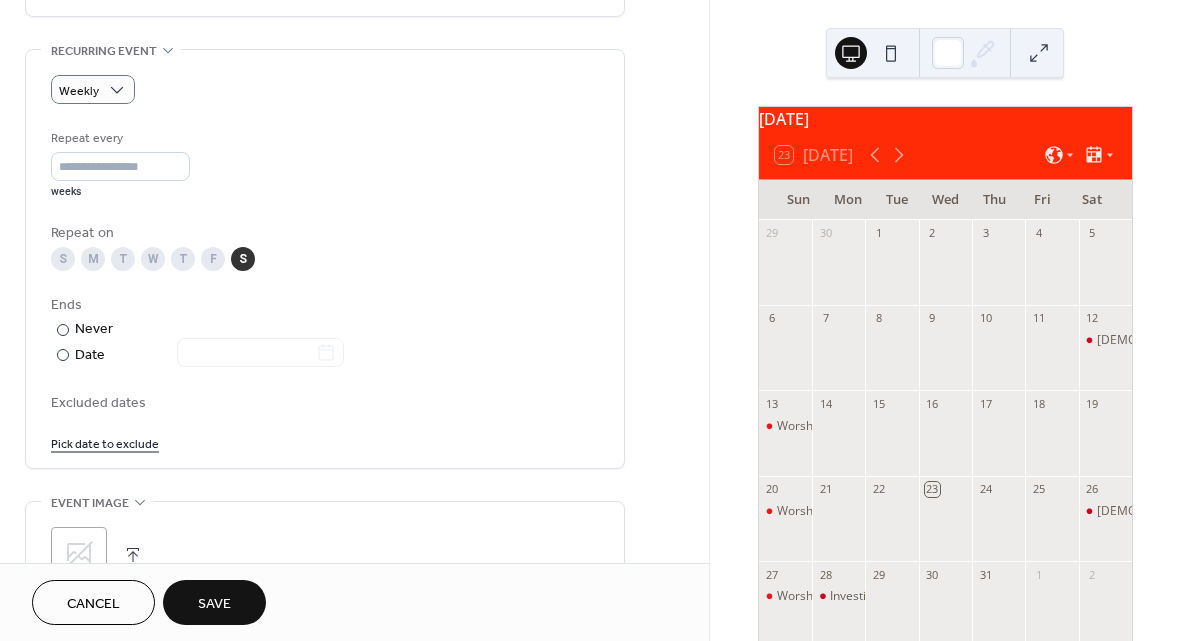 click on "Pick date to exclude" at bounding box center [105, 442] 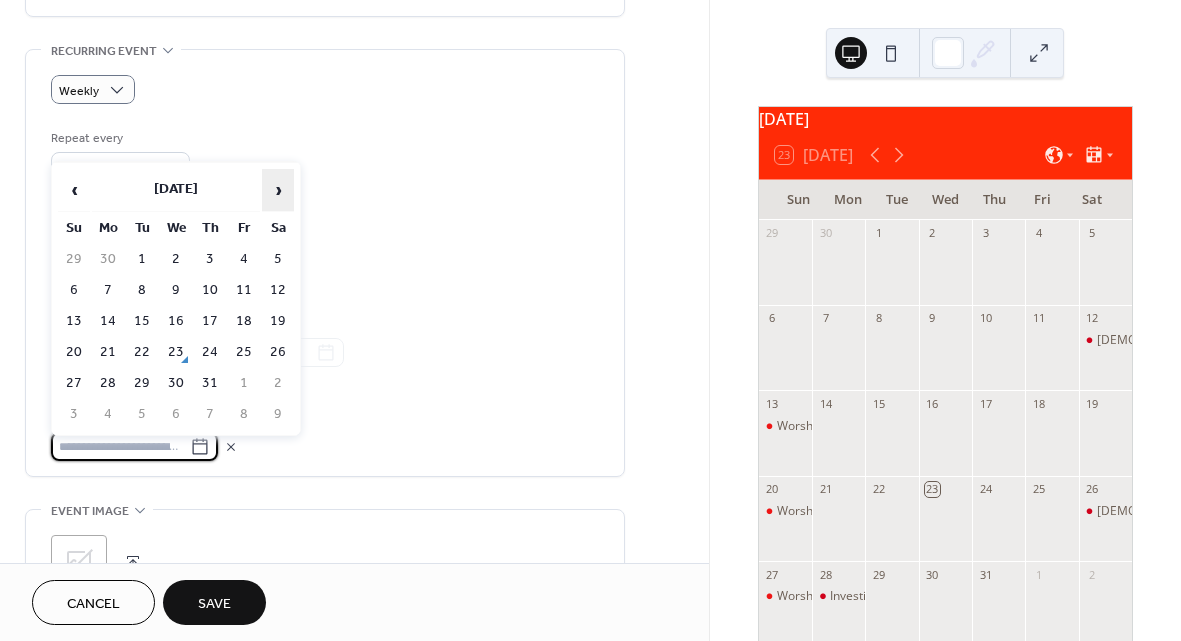click on "›" at bounding box center (278, 190) 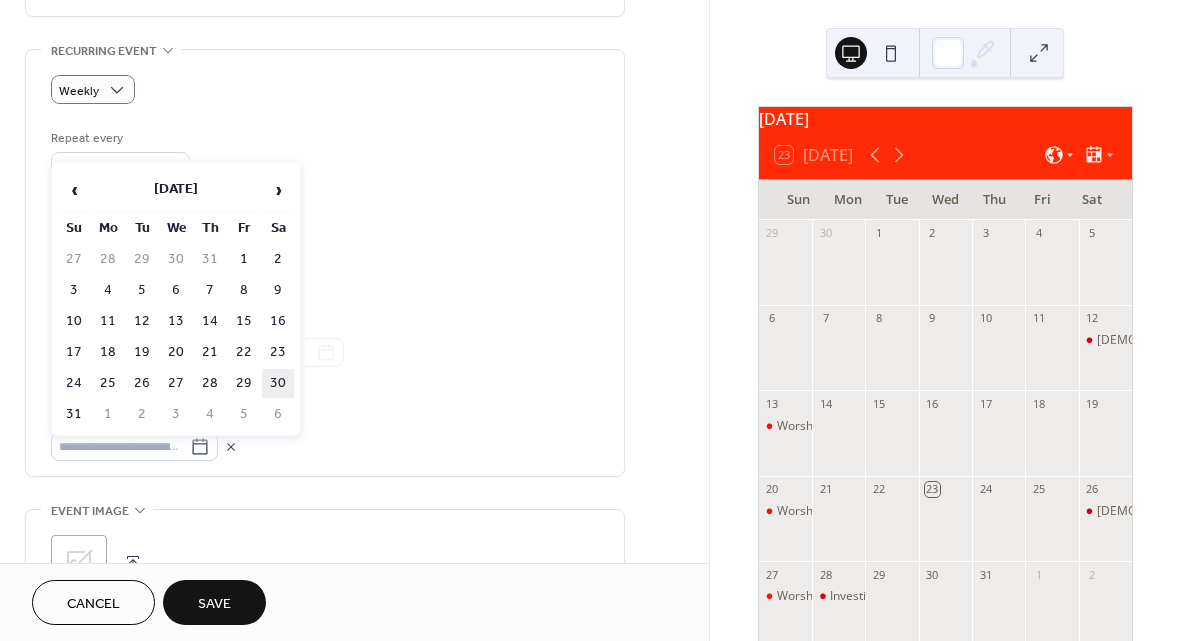 click on "30" at bounding box center [278, 383] 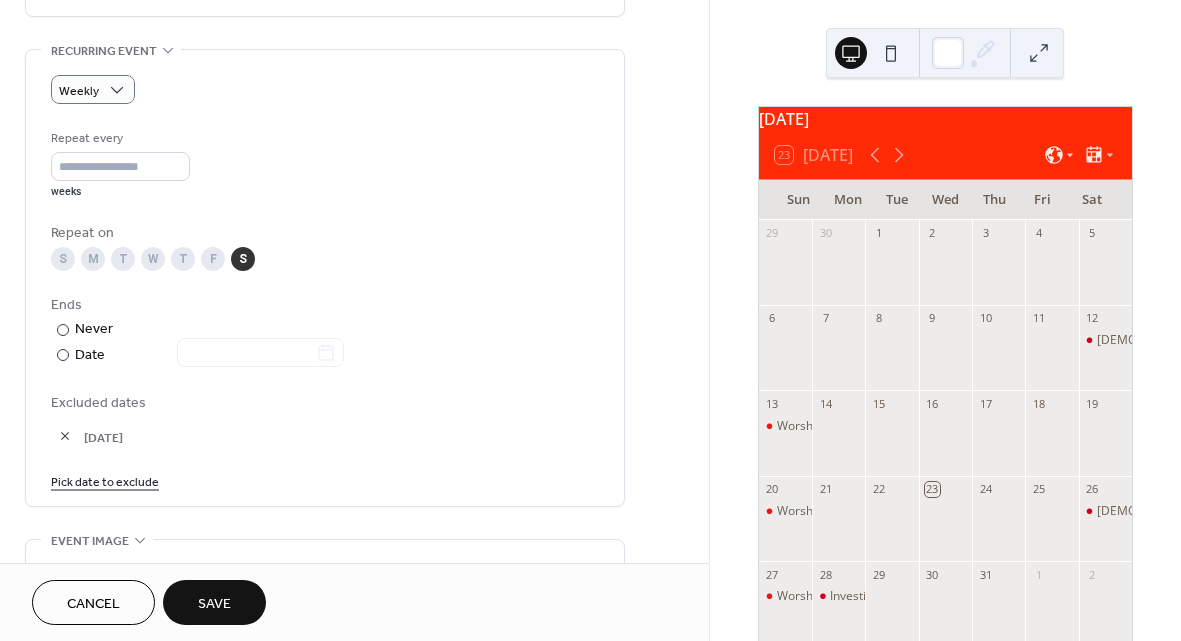 click on "Pick date to exclude" at bounding box center (105, 480) 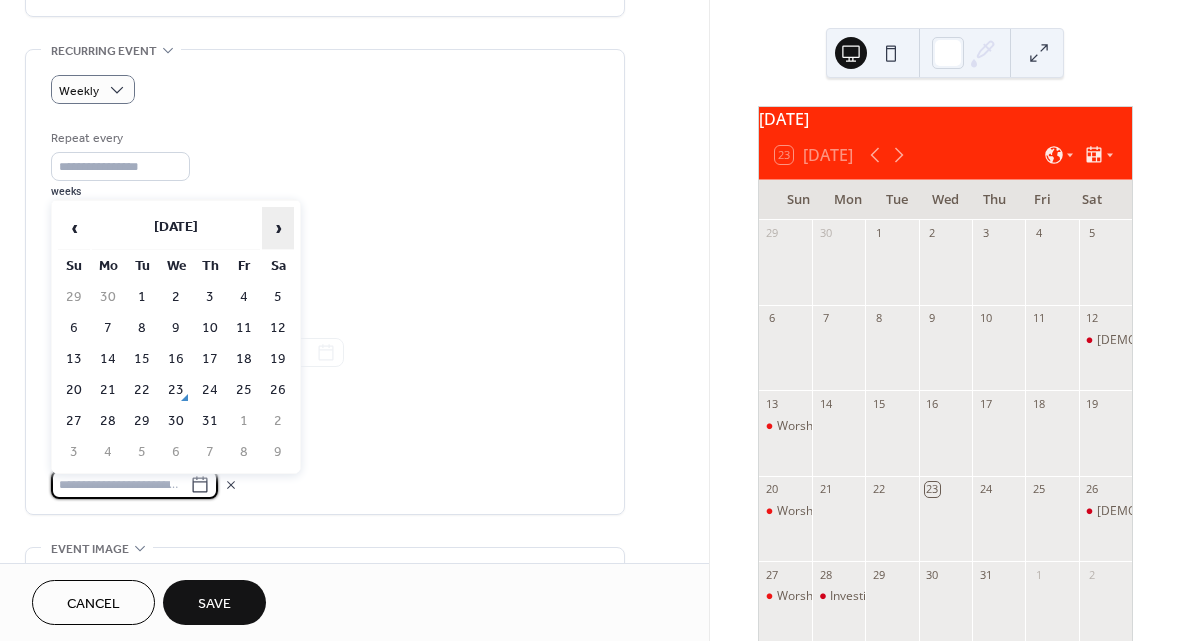 click on "›" at bounding box center [278, 228] 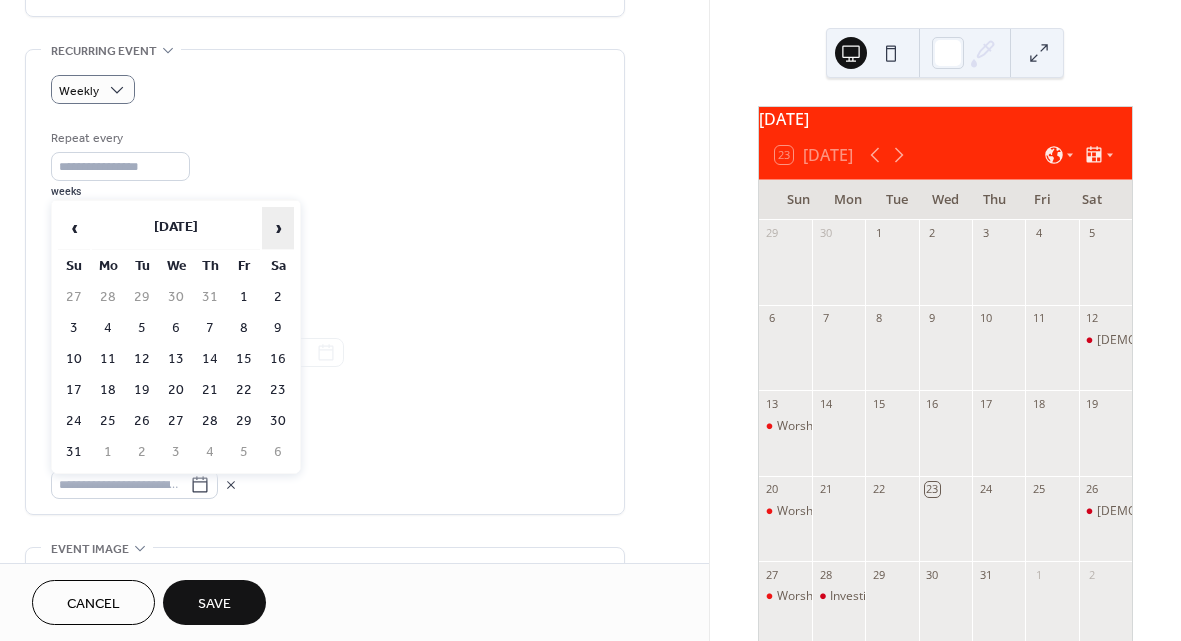 click on "›" at bounding box center [278, 228] 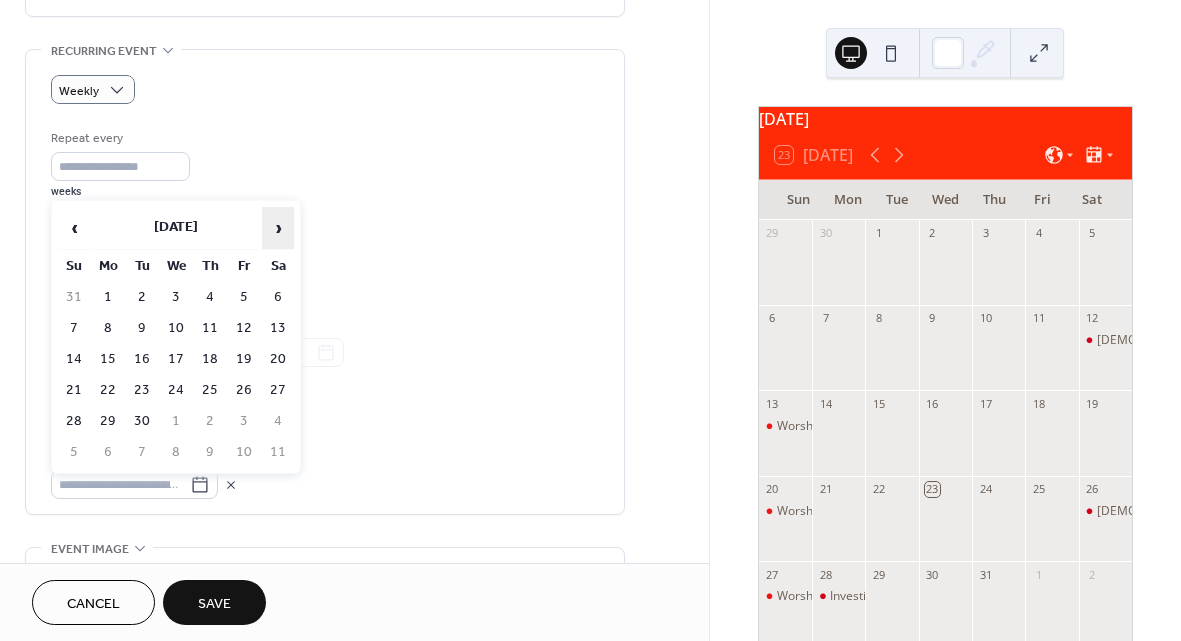 click on "›" at bounding box center [278, 228] 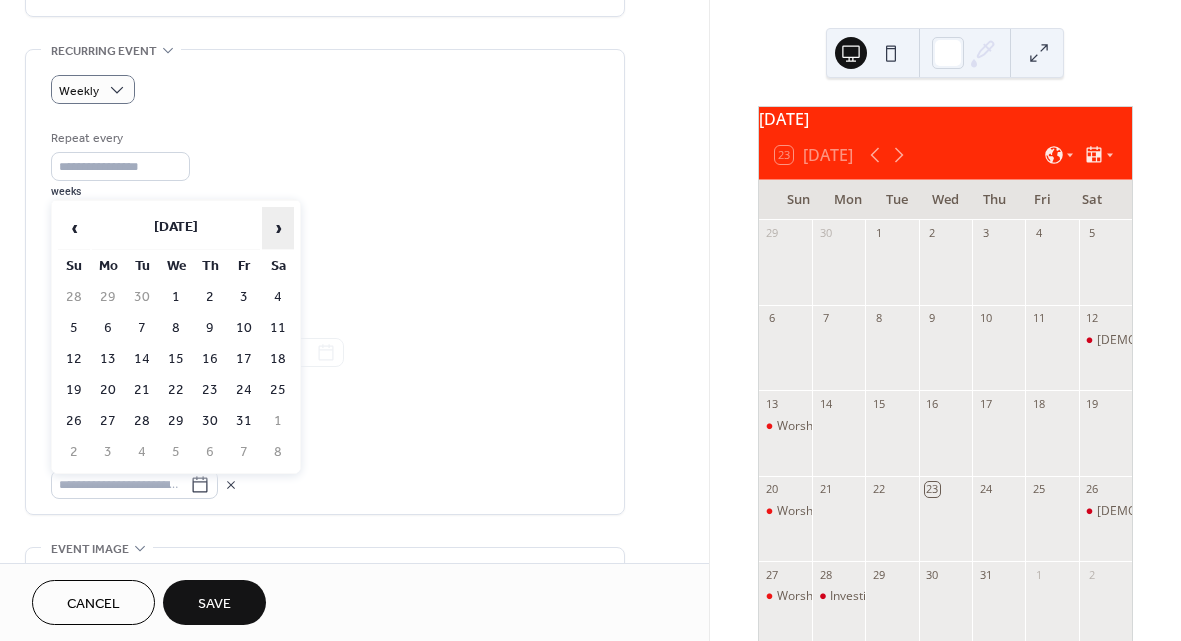 click on "›" at bounding box center [278, 228] 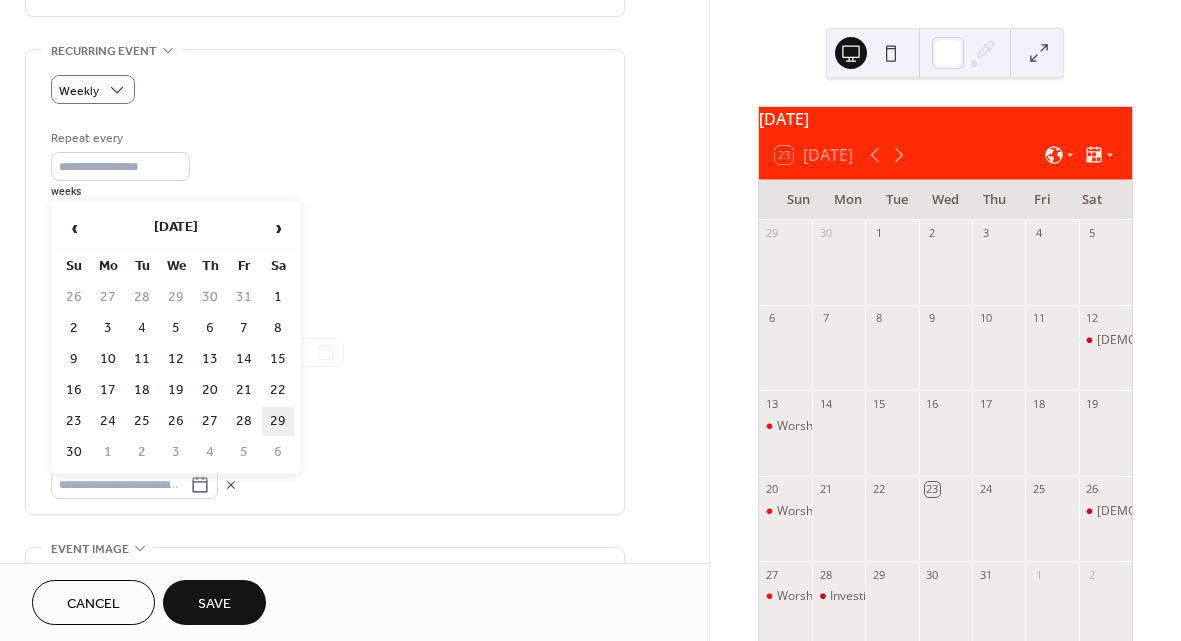 click on "29" at bounding box center [278, 421] 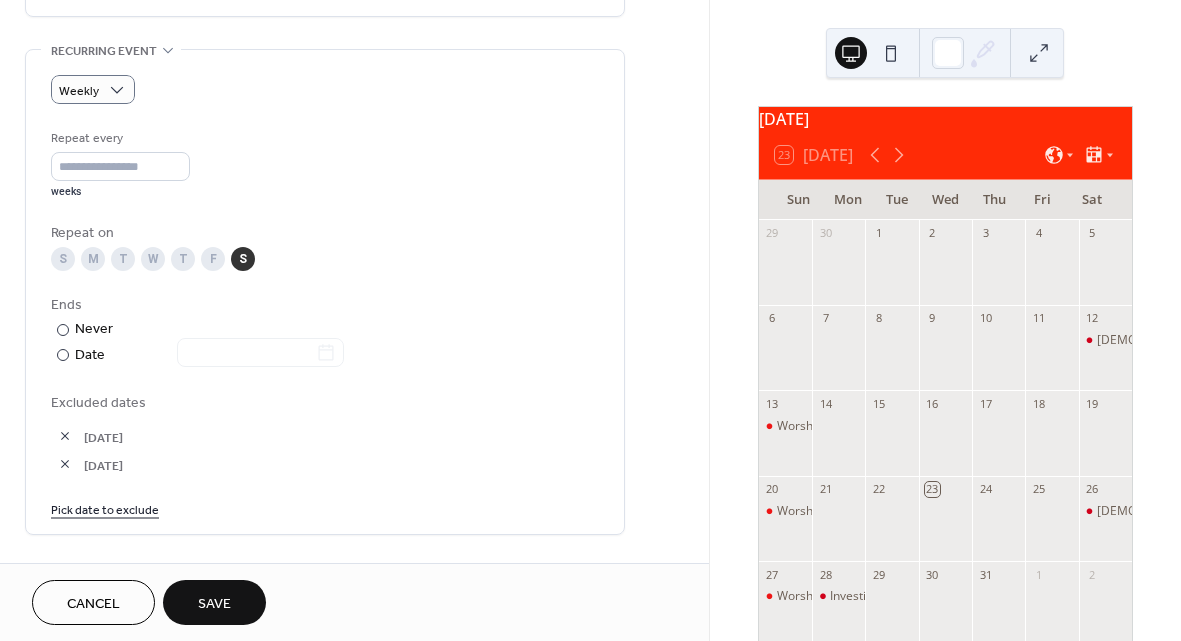 click on "Pick date to exclude" at bounding box center (105, 508) 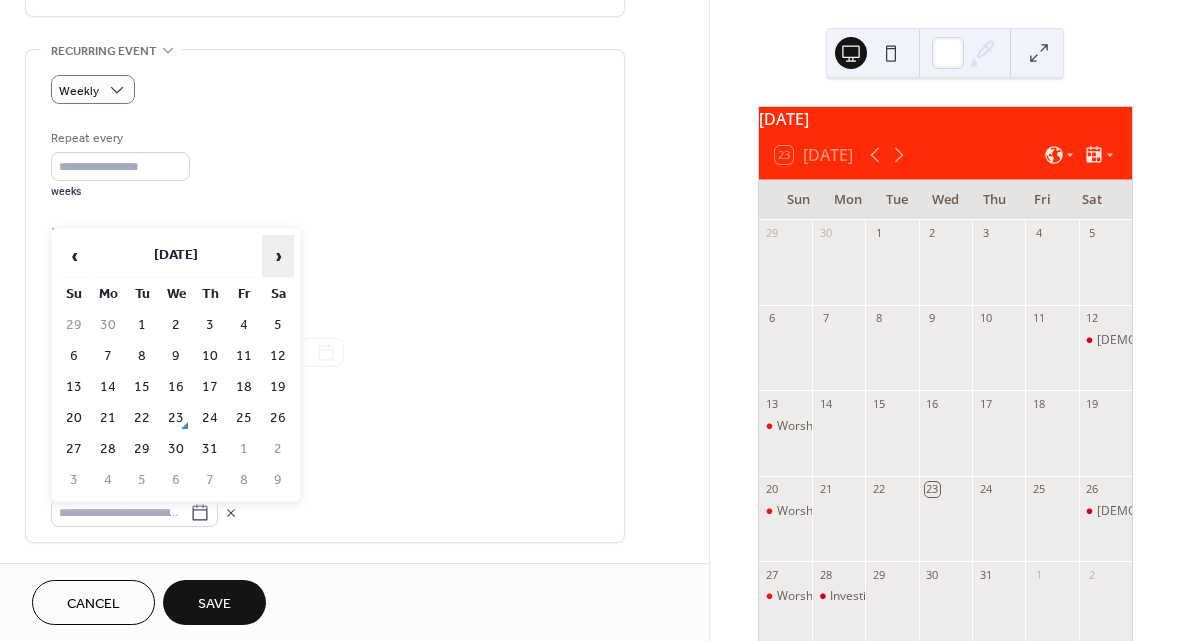 click on "›" at bounding box center [278, 256] 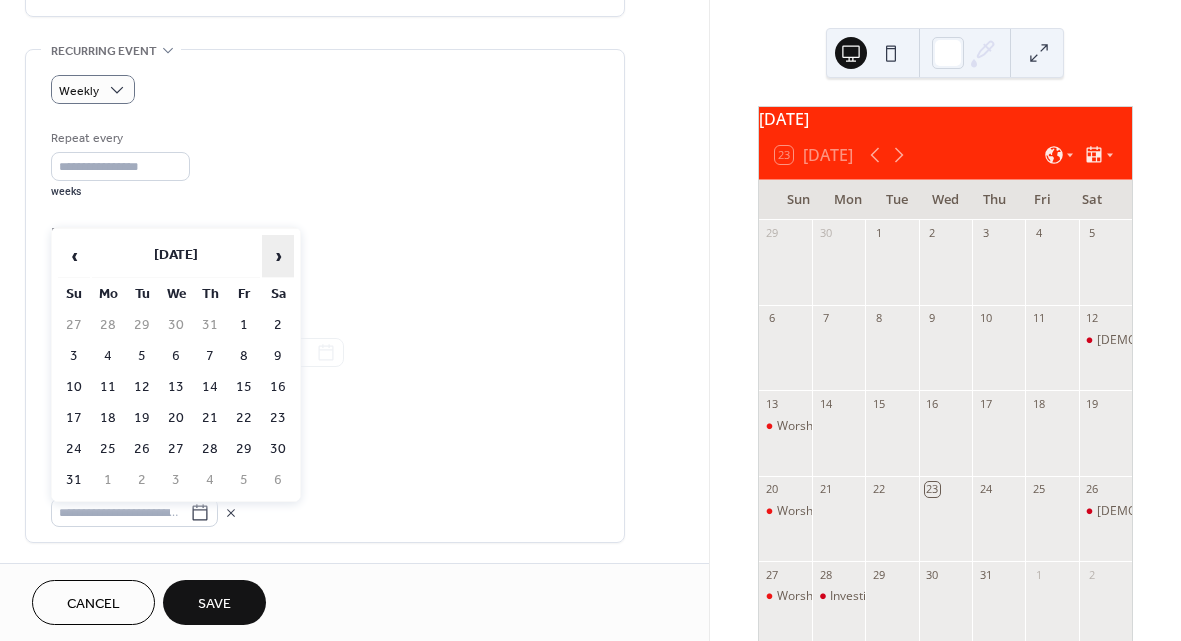 click on "›" at bounding box center [278, 256] 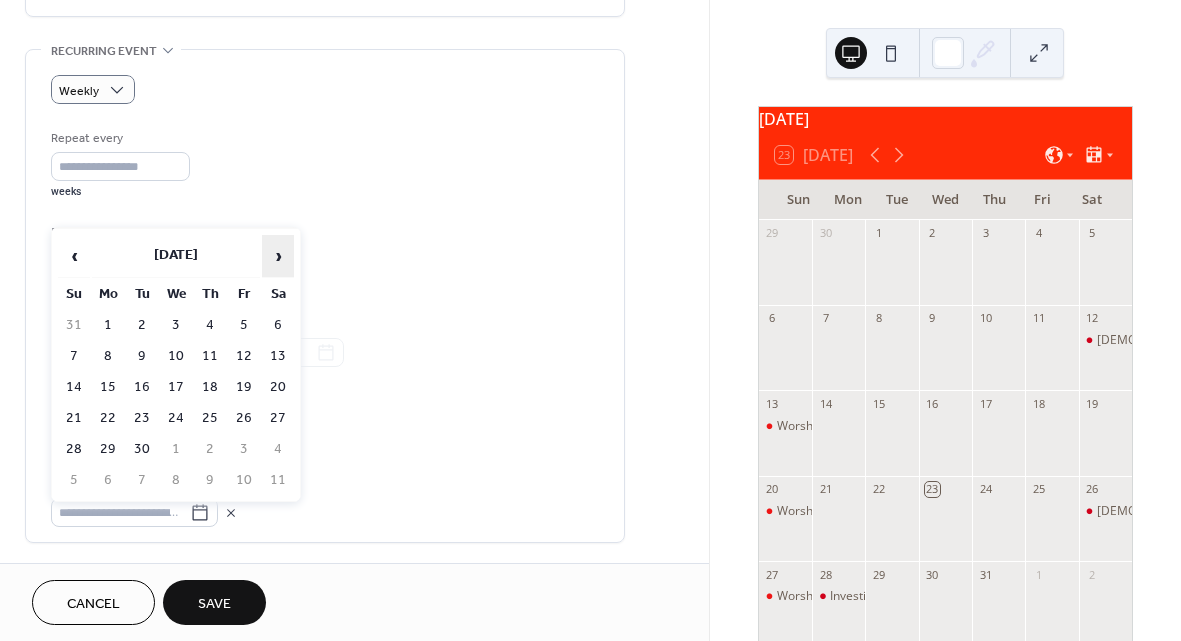 click on "›" at bounding box center [278, 256] 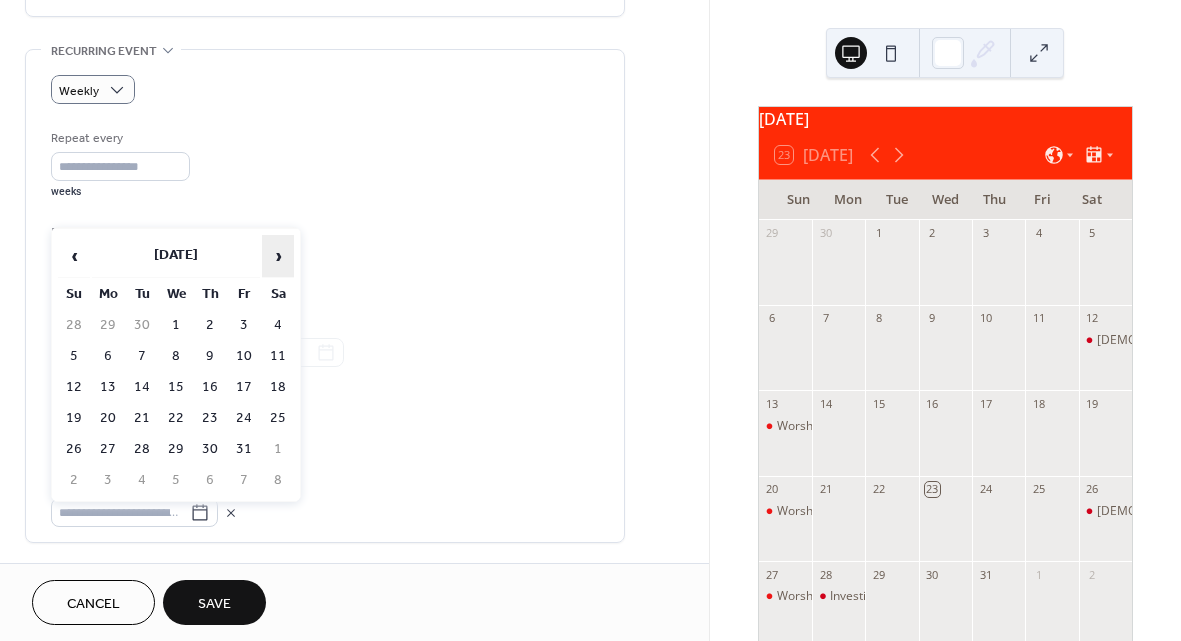 click on "›" at bounding box center [278, 256] 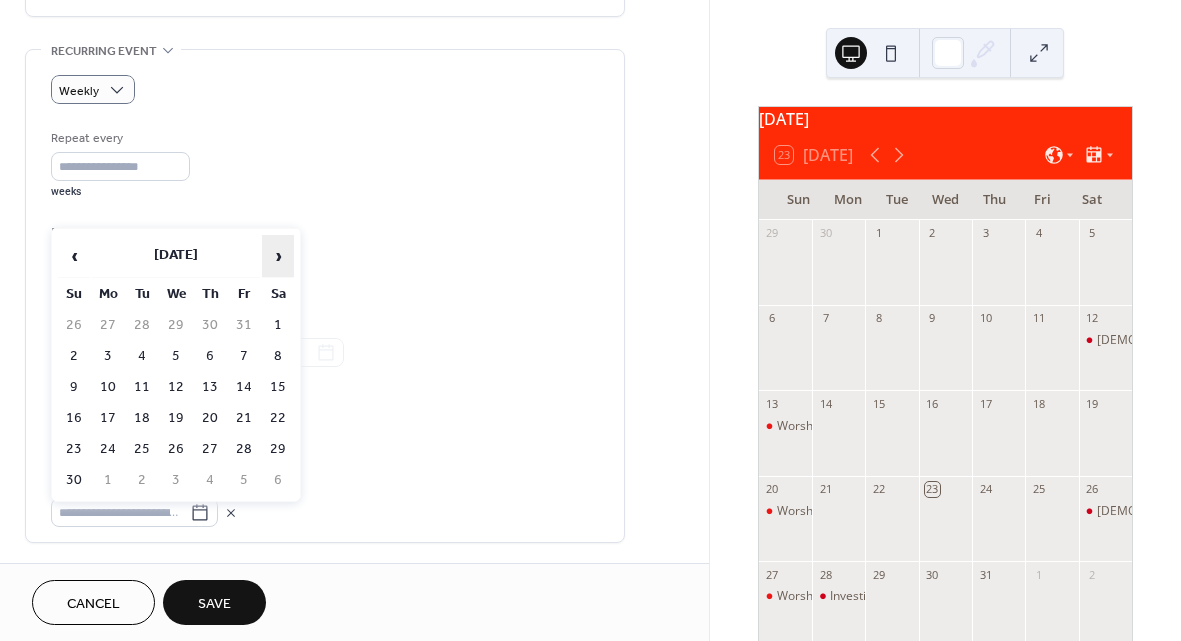 click on "›" at bounding box center (278, 256) 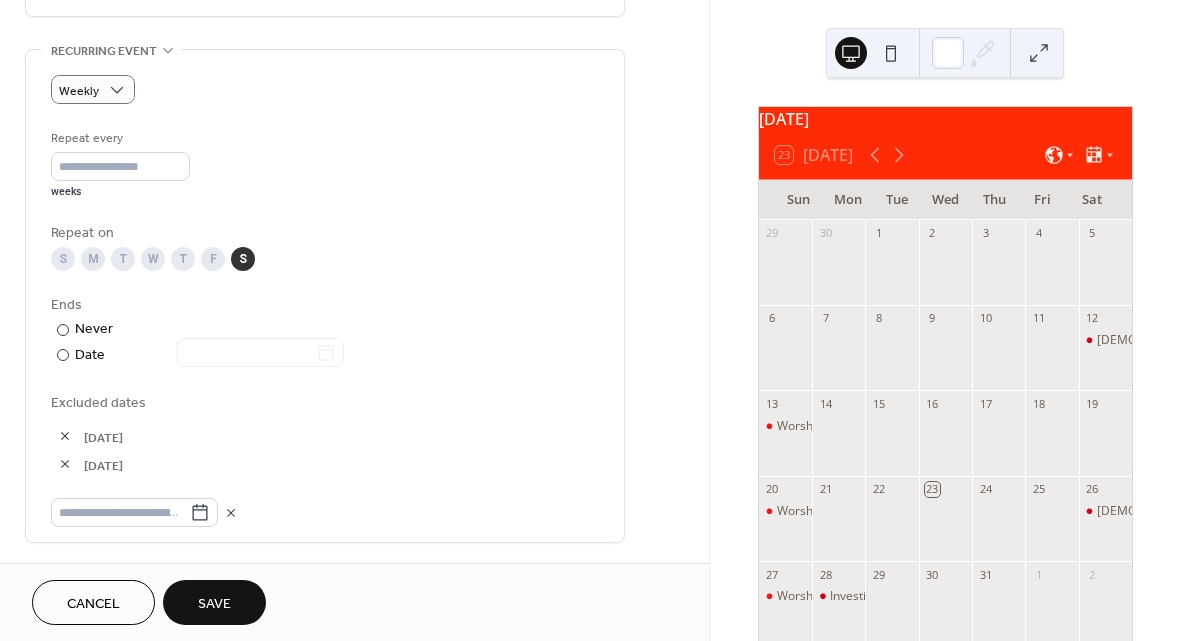 click on "Ends" at bounding box center (323, 305) 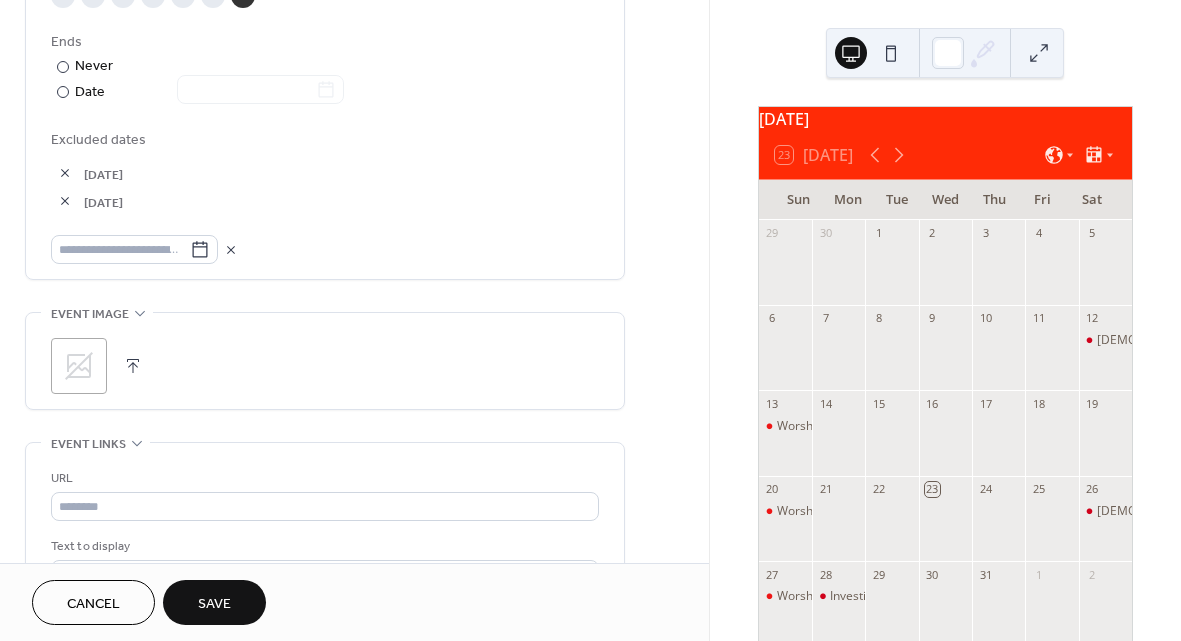 scroll, scrollTop: 1112, scrollLeft: 0, axis: vertical 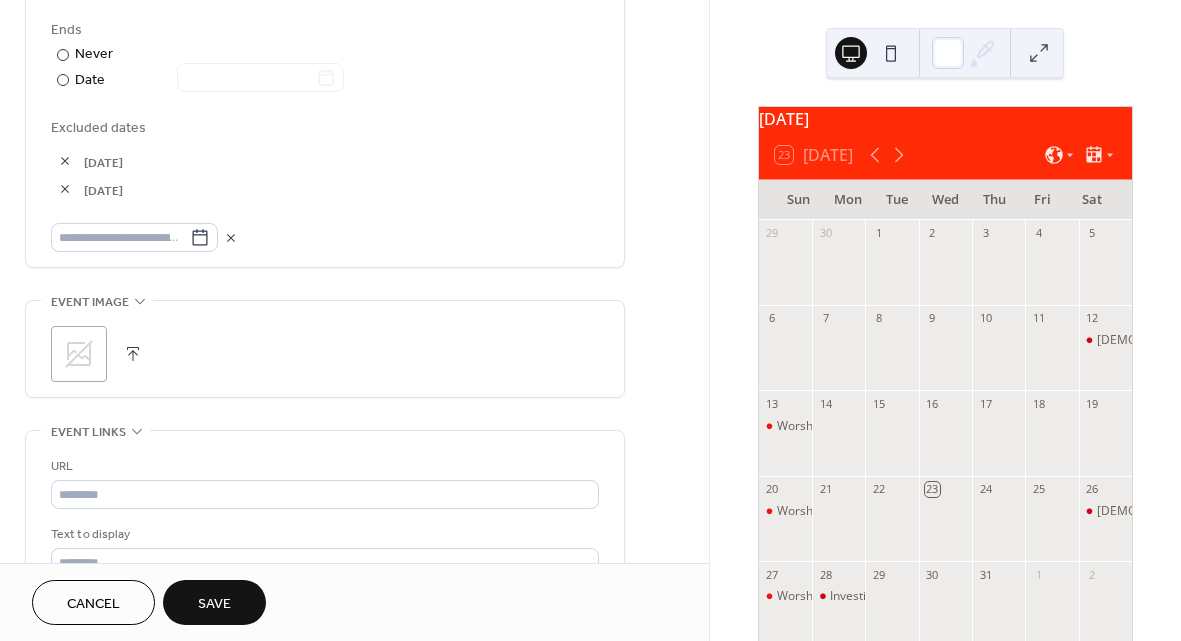 click at bounding box center (133, 354) 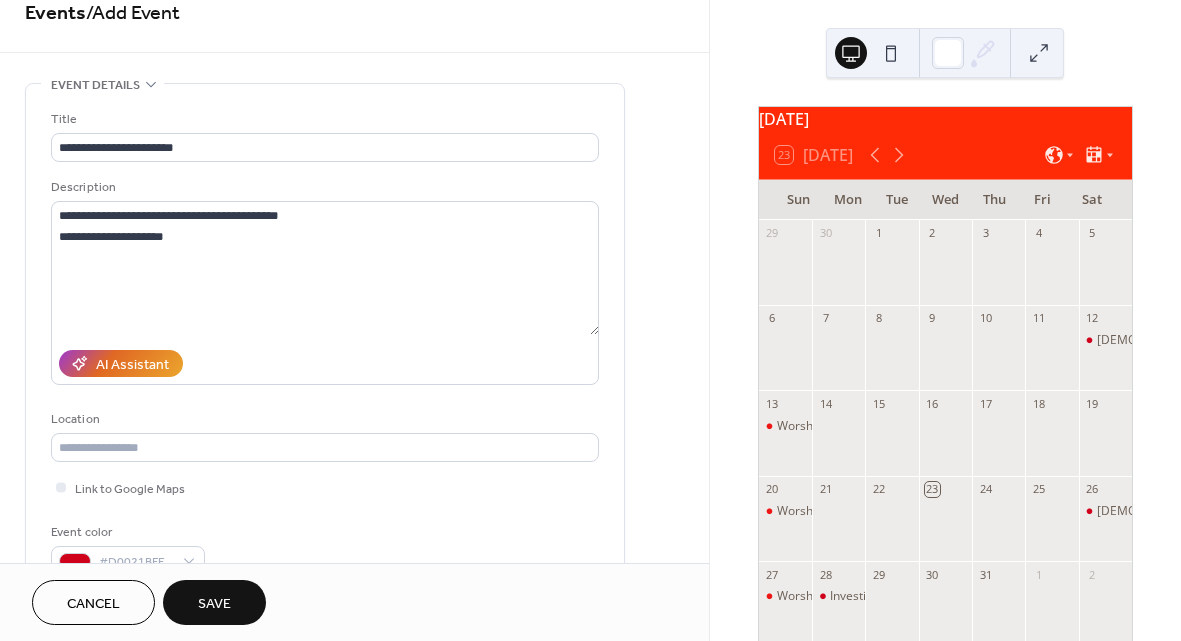 scroll, scrollTop: 0, scrollLeft: 0, axis: both 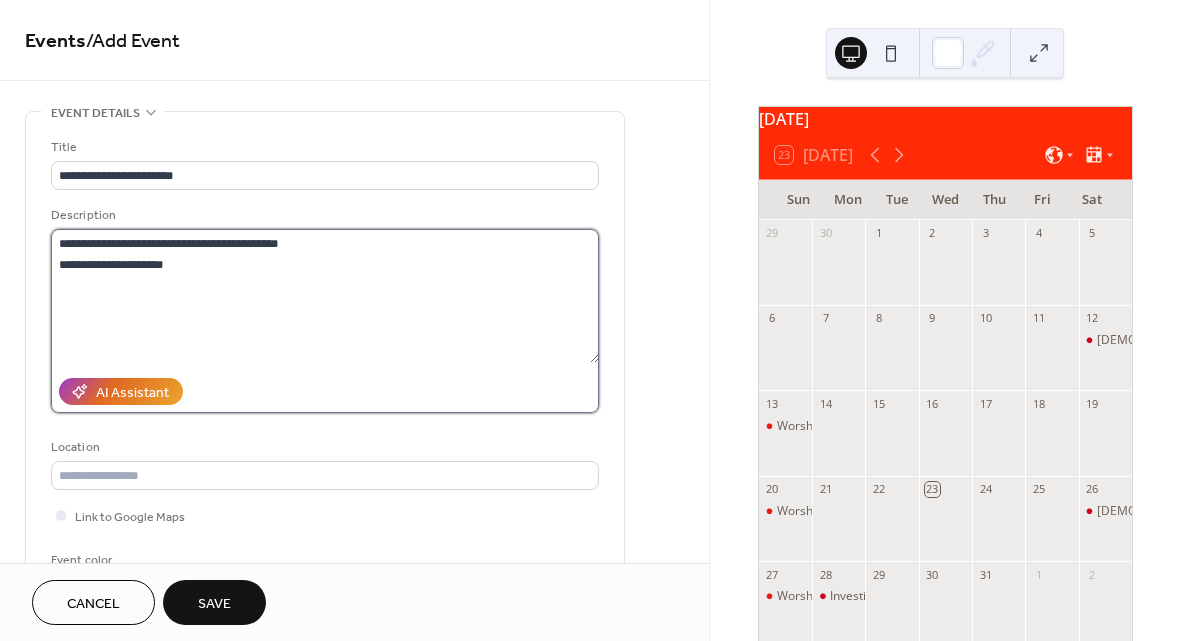 click on "**********" at bounding box center (325, 296) 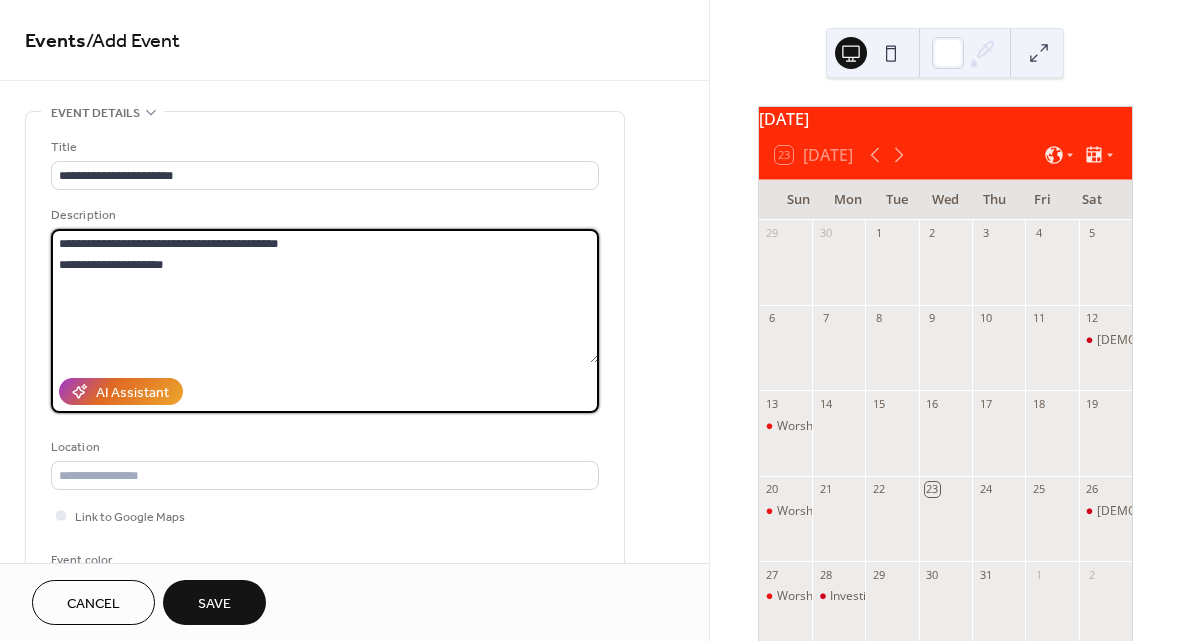 click on "**********" at bounding box center (325, 296) 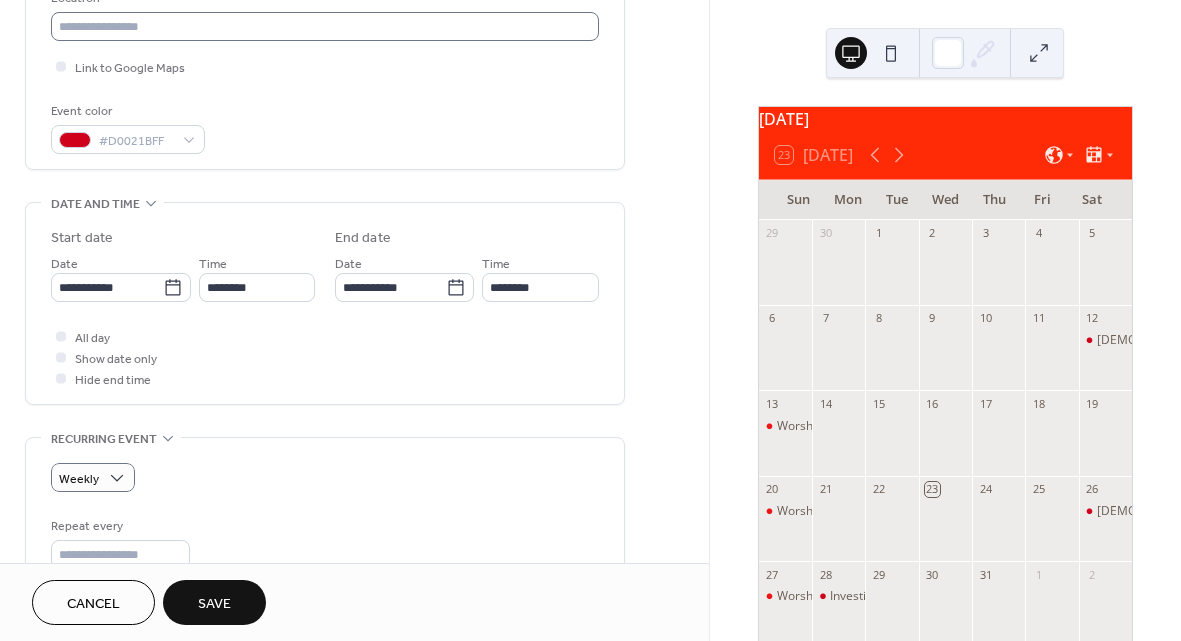 scroll, scrollTop: 456, scrollLeft: 0, axis: vertical 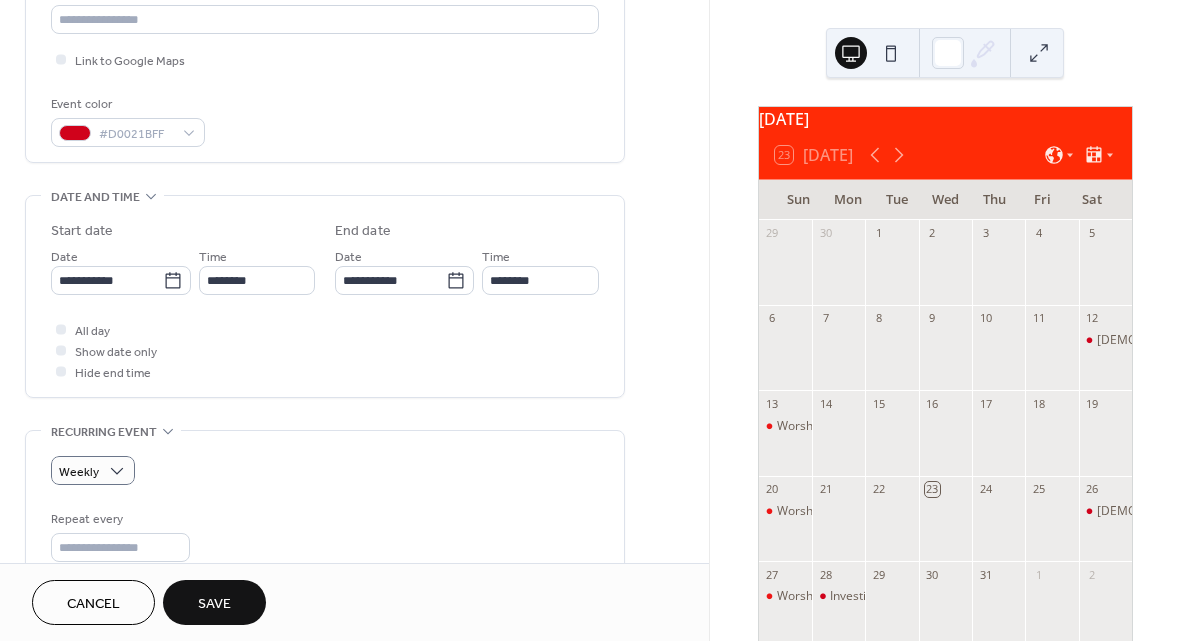 type on "**********" 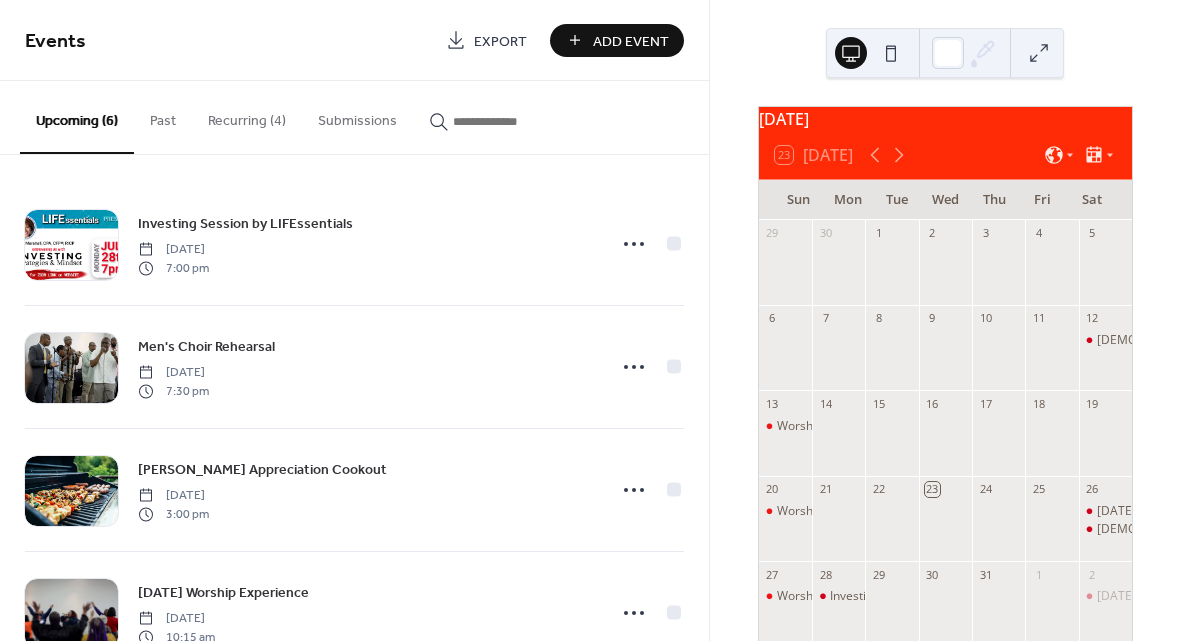 scroll, scrollTop: 0, scrollLeft: 0, axis: both 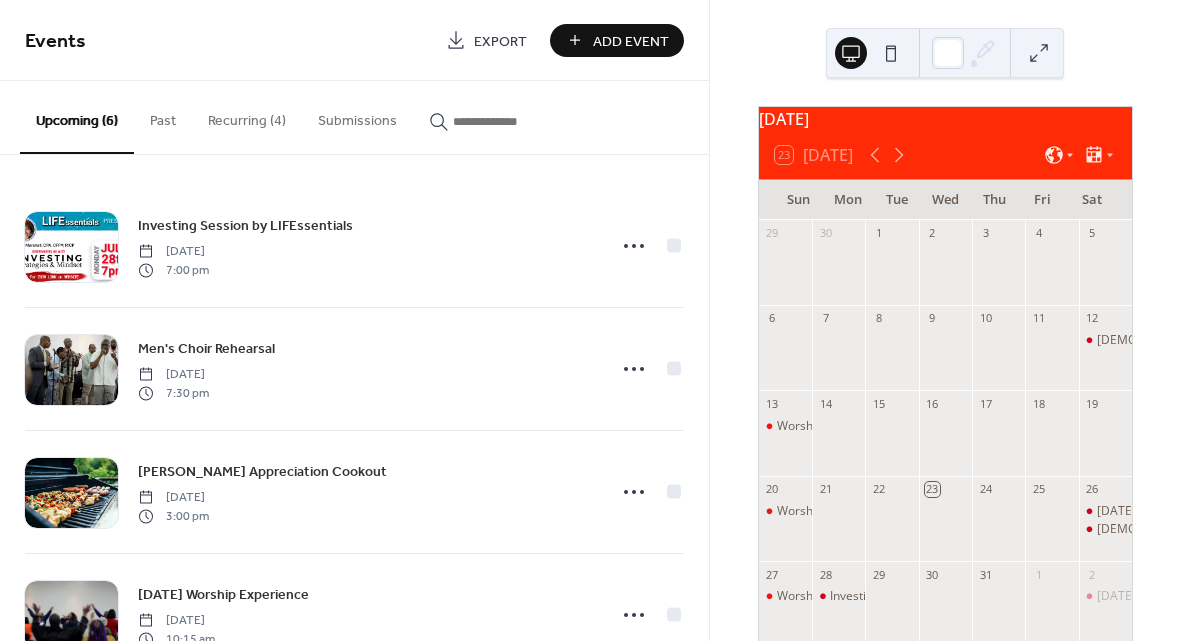 click on "Recurring (4)" at bounding box center (247, 116) 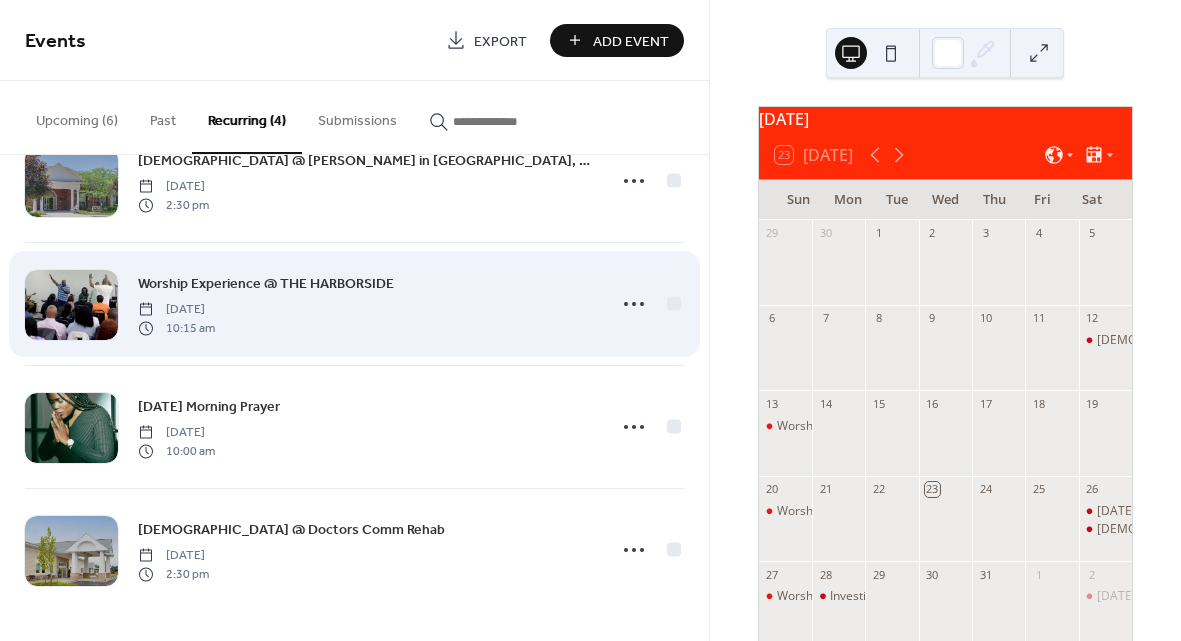 scroll, scrollTop: 0, scrollLeft: 0, axis: both 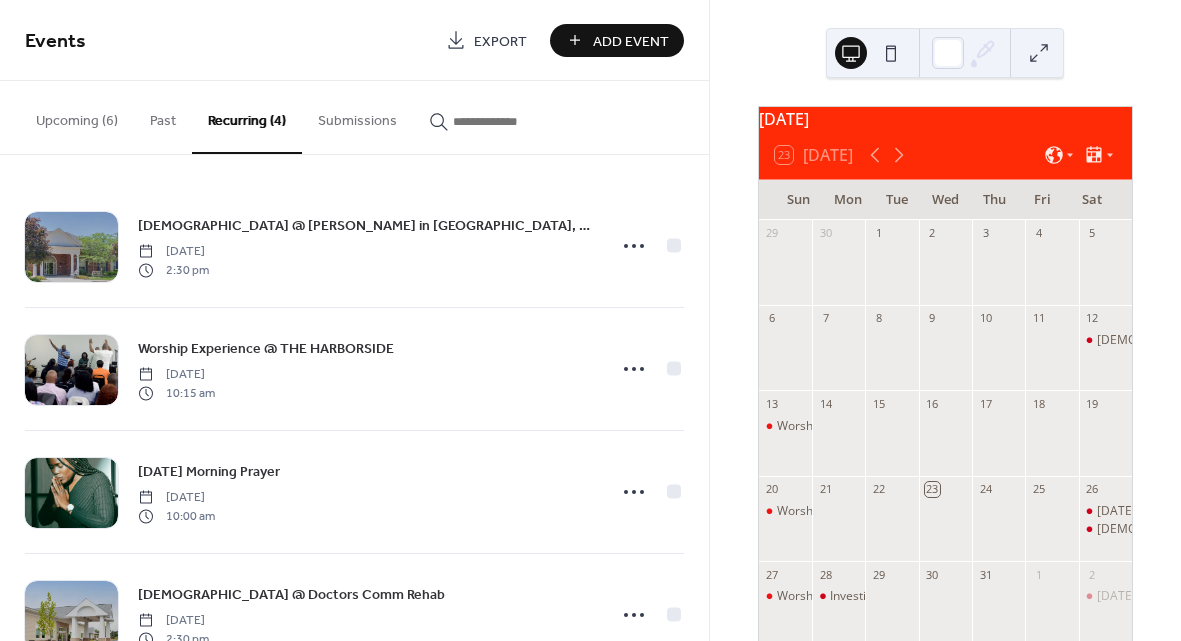 click on "Upcoming (6)" at bounding box center (77, 116) 